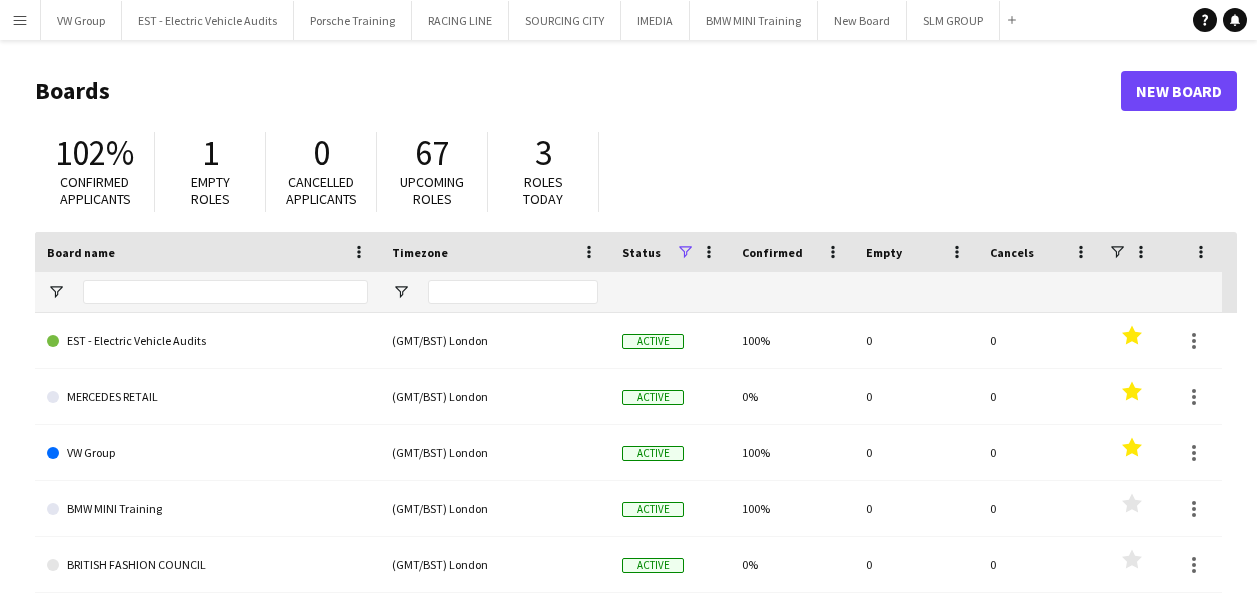 scroll, scrollTop: 0, scrollLeft: 0, axis: both 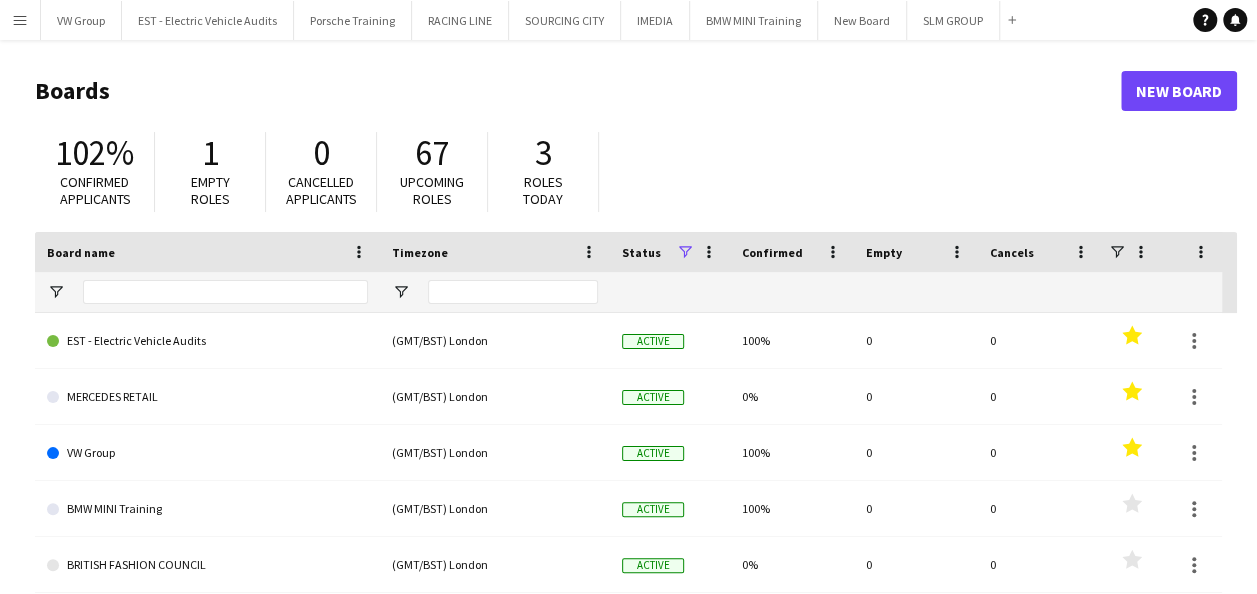click on "Menu" at bounding box center (20, 20) 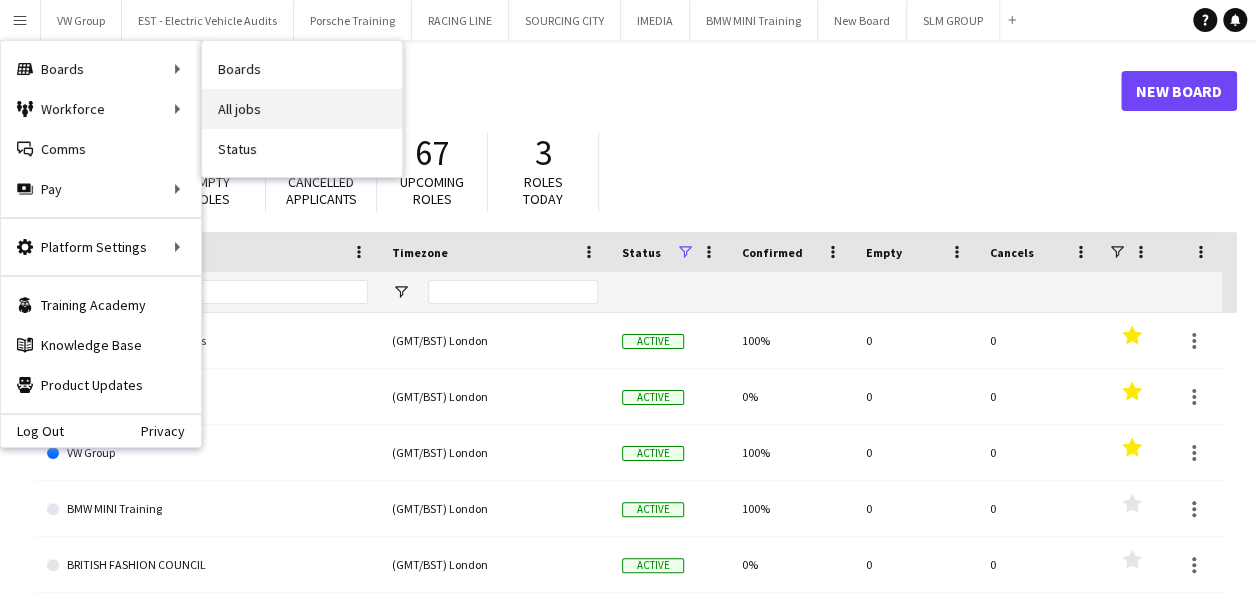 click on "All jobs" at bounding box center (302, 109) 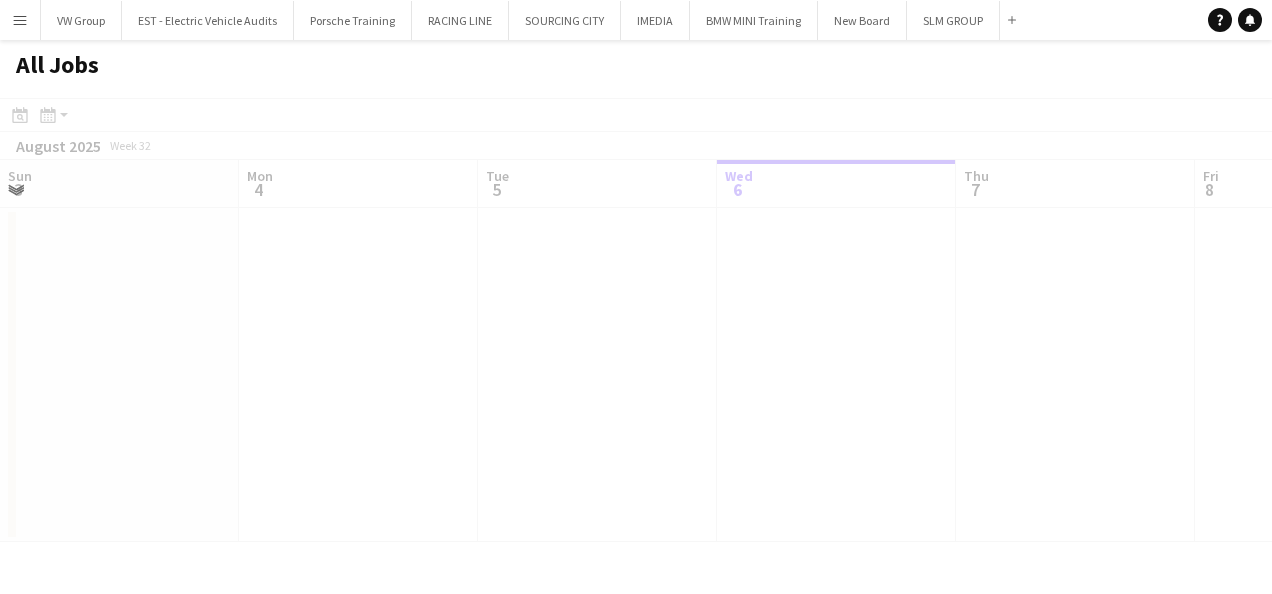 scroll, scrollTop: 0, scrollLeft: 478, axis: horizontal 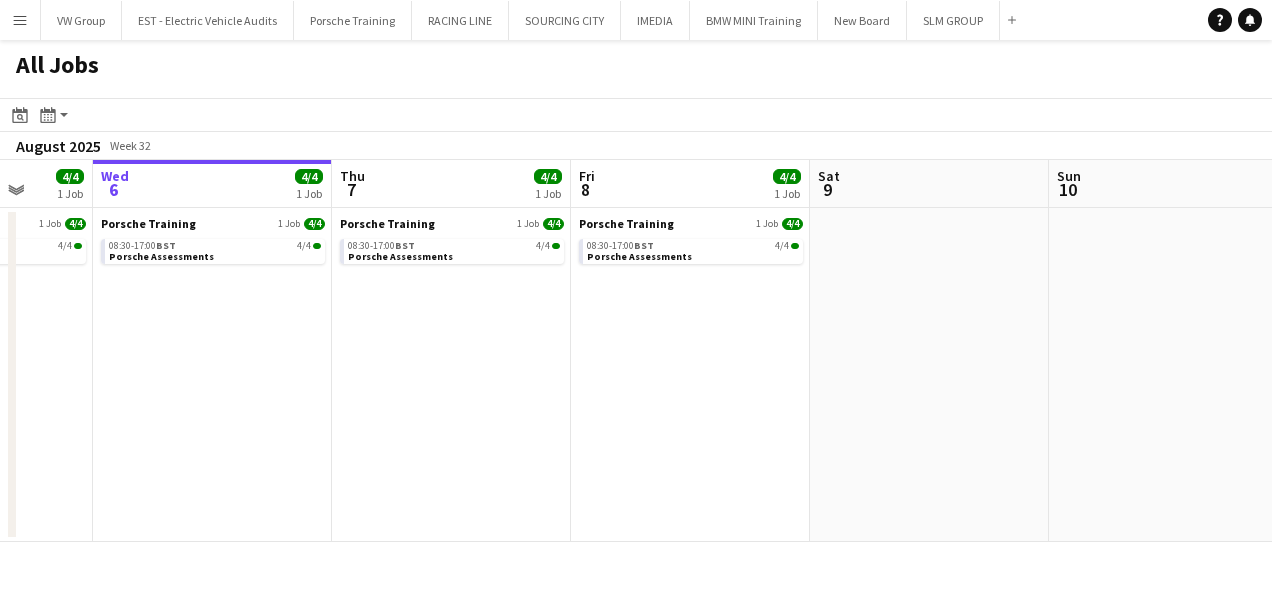 drag, startPoint x: 910, startPoint y: 309, endPoint x: 764, endPoint y: 321, distance: 146.49232 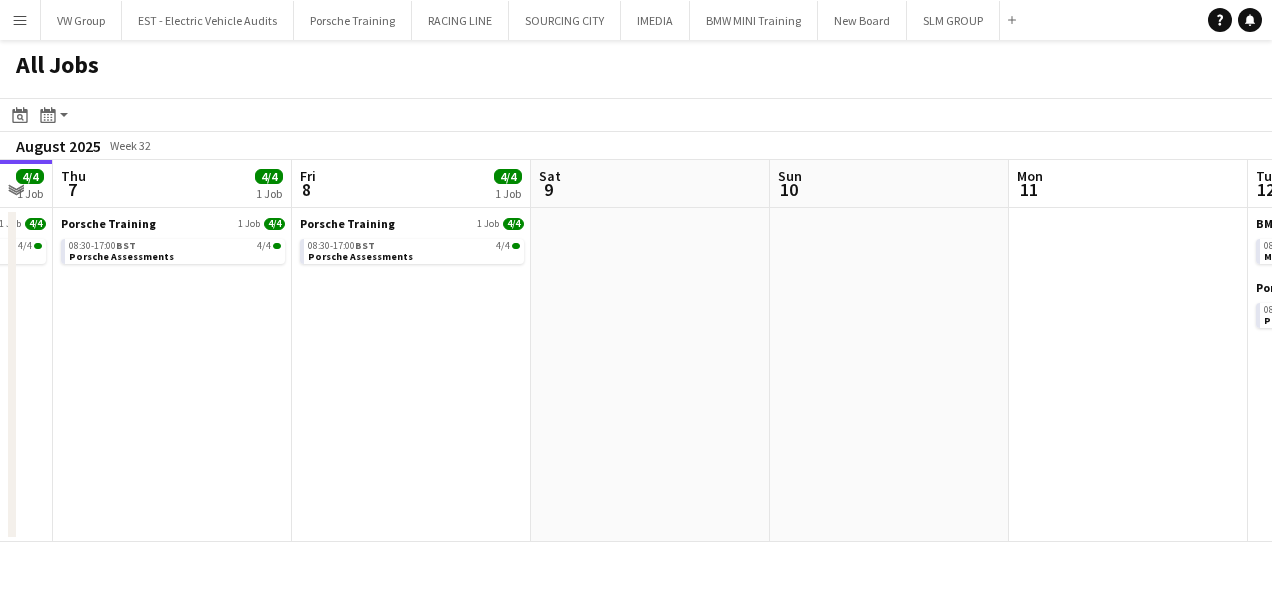 drag, startPoint x: 693, startPoint y: 337, endPoint x: 630, endPoint y: 349, distance: 64.132675 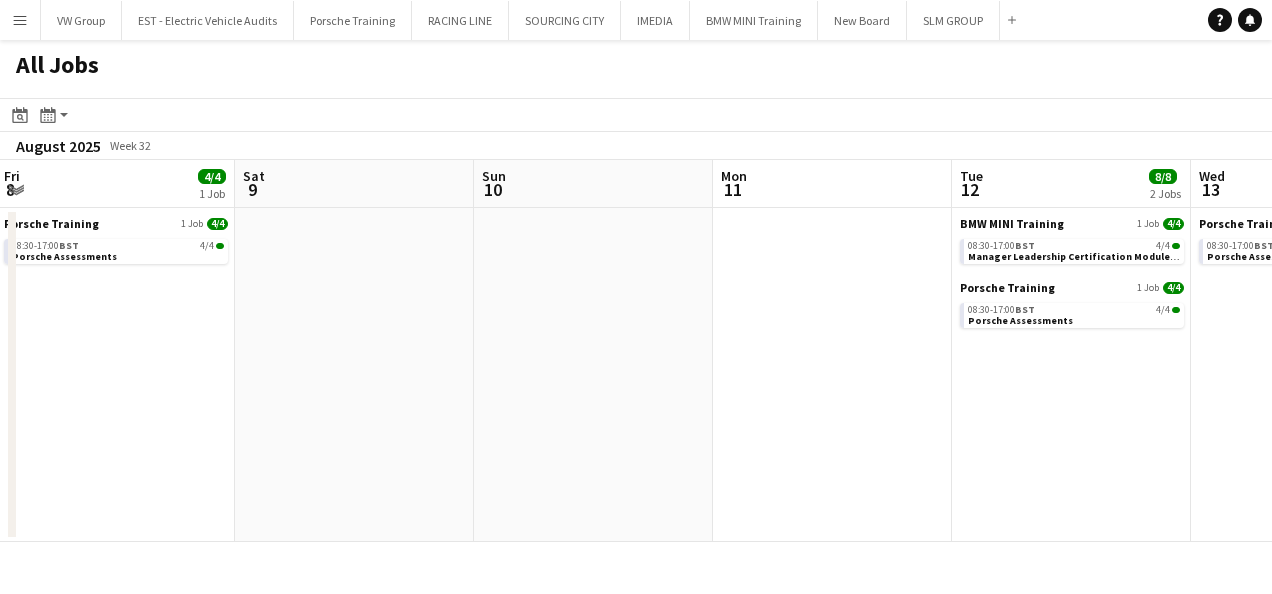 drag, startPoint x: 837, startPoint y: 309, endPoint x: 538, endPoint y: 350, distance: 301.79794 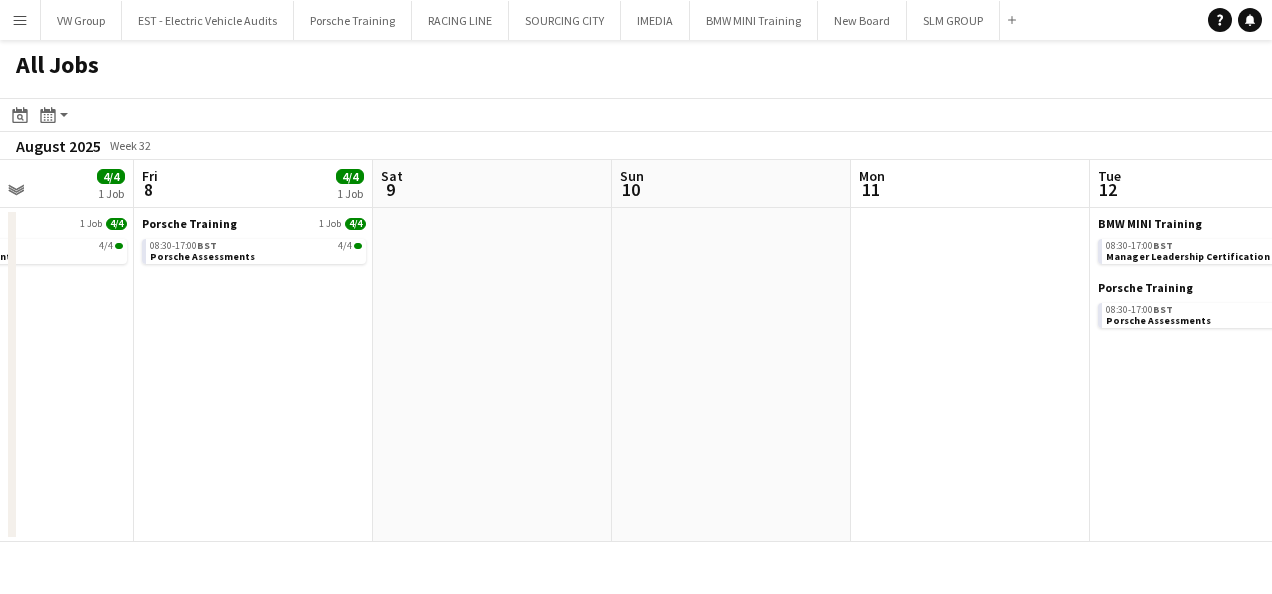 click on "All Jobs
Date picker
AUG 2025 AUG 2025 Monday M Tuesday T Wednesday W Thursday T Friday F Saturday S Sunday S  AUG   1   2   3   4   5   6   7   8   9   10   11   12   13   14   15   16   17   18   19   20   21   22   23   24   25   26   27   28   29   30   31
Comparison range
Comparison range
Today
Month view / Day view
Day view by Board Day view by Job Month view  August 2025   Week 32
Expand/collapse
Tue   5   4/4   1 Job   Wed   6   4/4   1 Job   Thu   7   4/4   1 Job   Fri   8   4/4   1 Job   Sat   9   Sun   10   Mon   11   Tue   12   8/8   2 Jobs   Wed   13   4/4   1 Job   Thu   14   4/4   1 Job   Fri   15   Porsche Training   1 Job   4/4   08:30-17:00    BST   4/4   Porsche Assessments   Porsche Training   1 Job   4/4   08:30-17:00    BST   4/4   Porsche Assessments   Porsche Training   1 Job   4/4   08:30-17:00    BST   4/4" 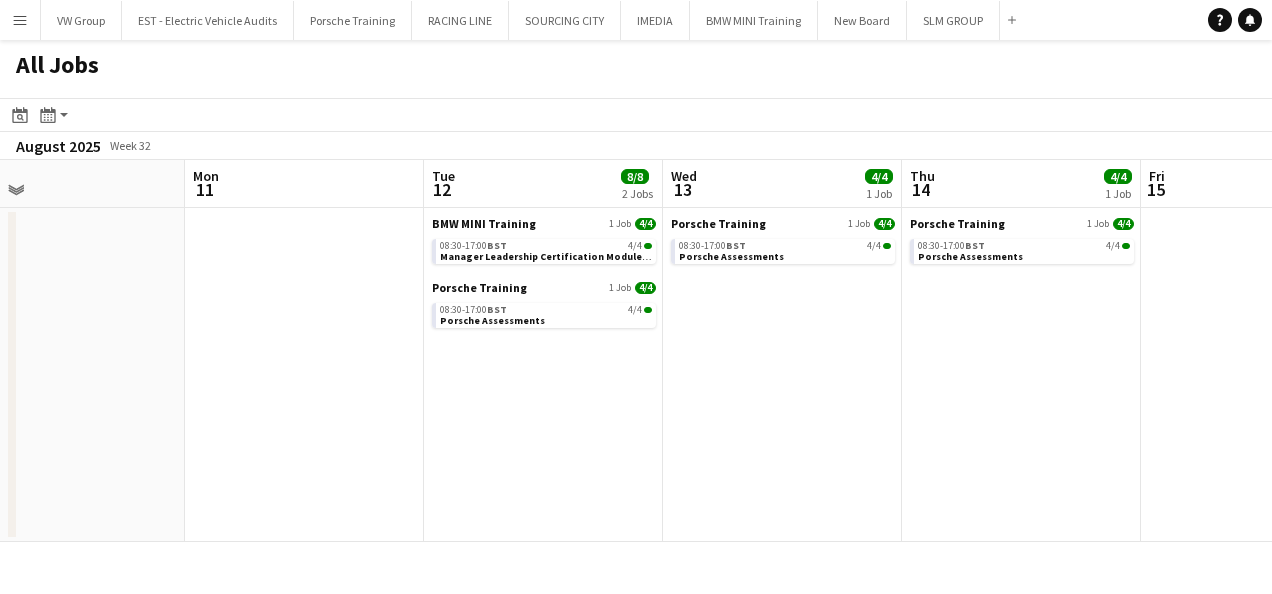 drag, startPoint x: 728, startPoint y: 377, endPoint x: 706, endPoint y: 377, distance: 22 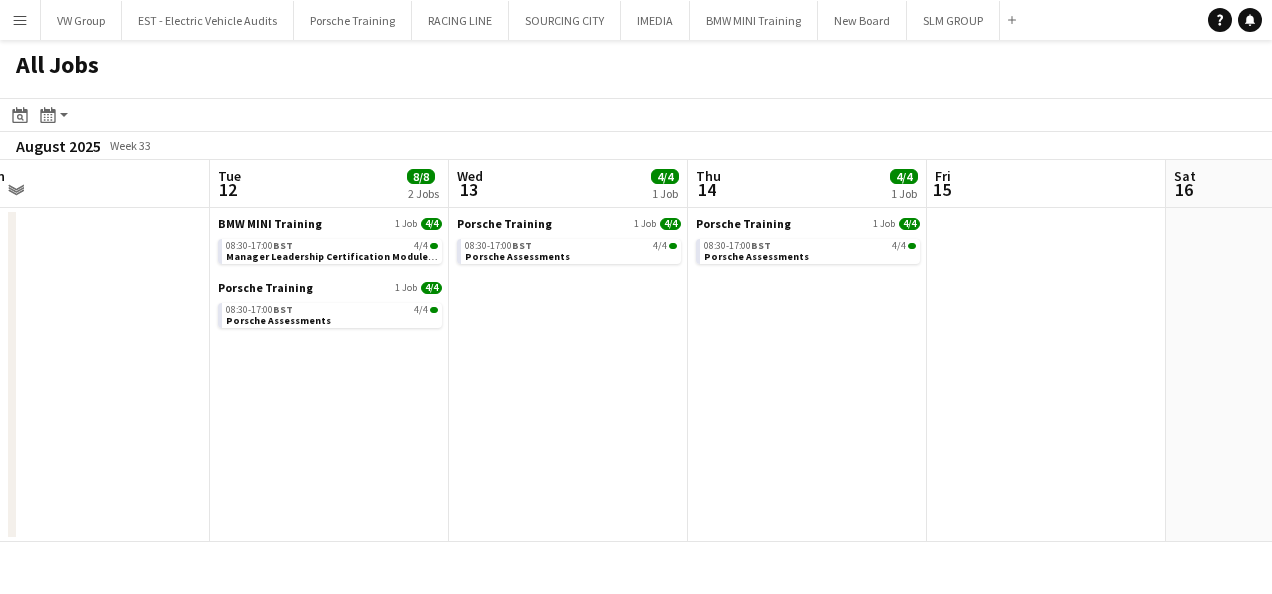 drag, startPoint x: 788, startPoint y: 360, endPoint x: 677, endPoint y: 371, distance: 111.54372 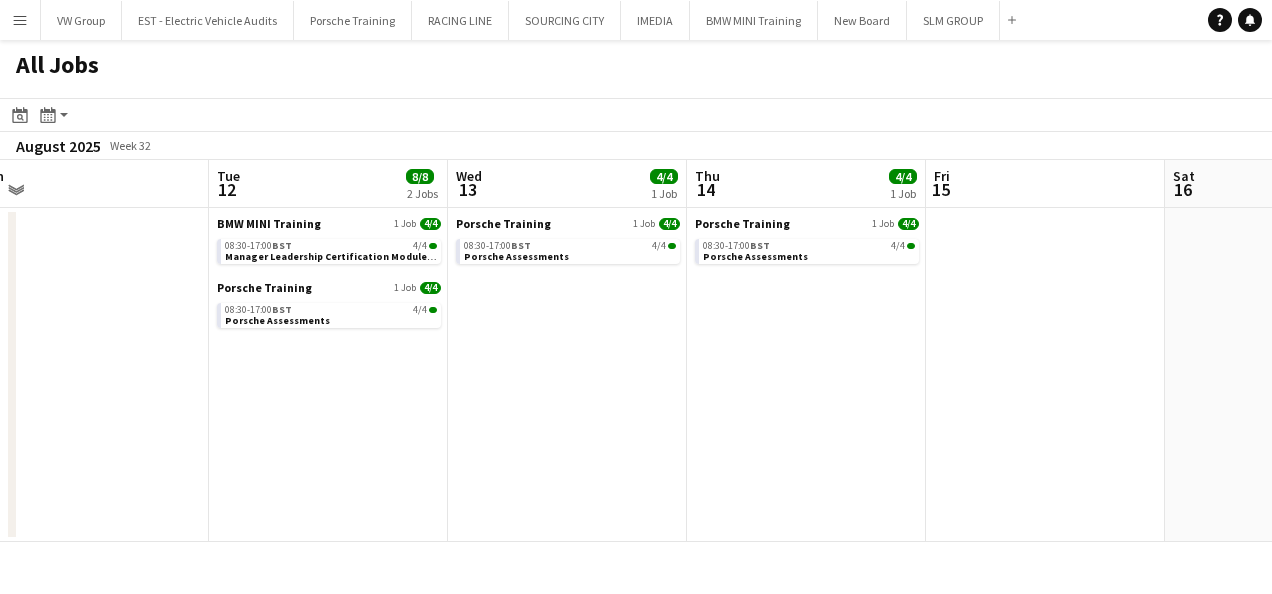 scroll, scrollTop: 0, scrollLeft: 527, axis: horizontal 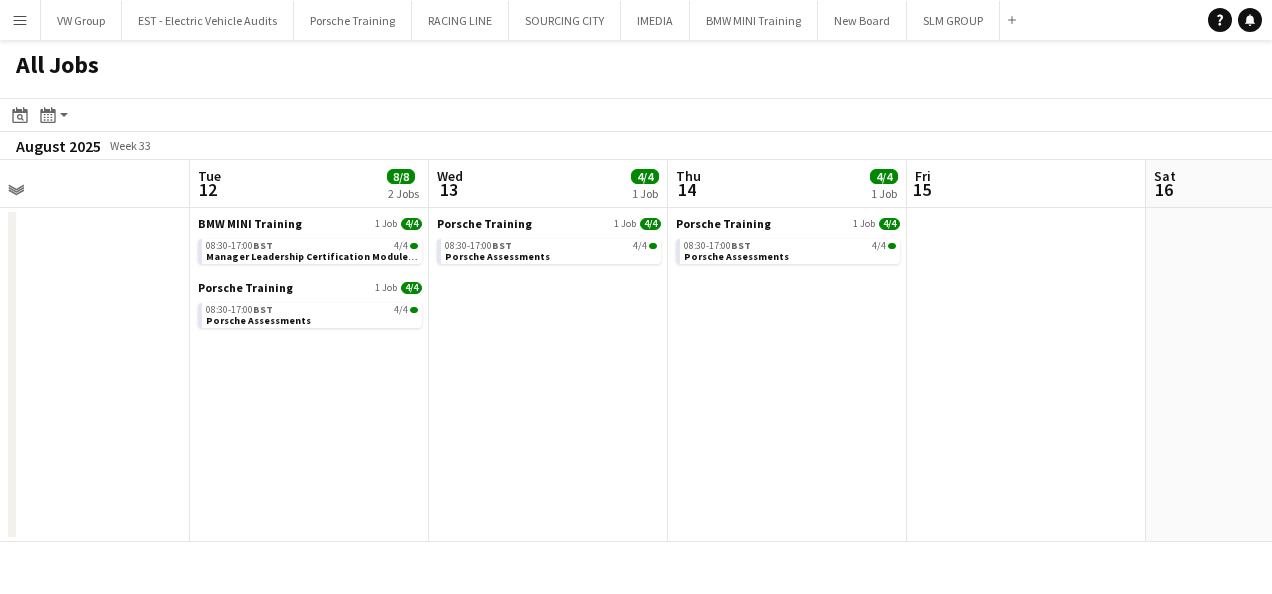 click on "Sat   9   Sun   10   Mon   11   Tue   12   8/8   2 Jobs   Wed   13   4/4   1 Job   Thu   14   4/4   1 Job   Fri   15   Sat   16   Sun   17   Mon   18   Tue   19   4/4   1 Job   BMW MINI Training   1 Job   4/4   08:30-17:00    BST   4/4   Manager Leadership Certification Module 2 Tutor Group    Porsche Training   1 Job   4/4   08:30-17:00    BST   4/4   Porsche Assessments   Porsche Training   1 Job   4/4   08:30-17:00    BST   4/4   Porsche Assessments   Porsche Training   1 Job   4/4   08:30-17:00    BST   4/4   Porsche Assessments   Porsche Training   1 Job   4/4   08:30-17:00    BST   4/4   Porsche Assessments" at bounding box center [636, 351] 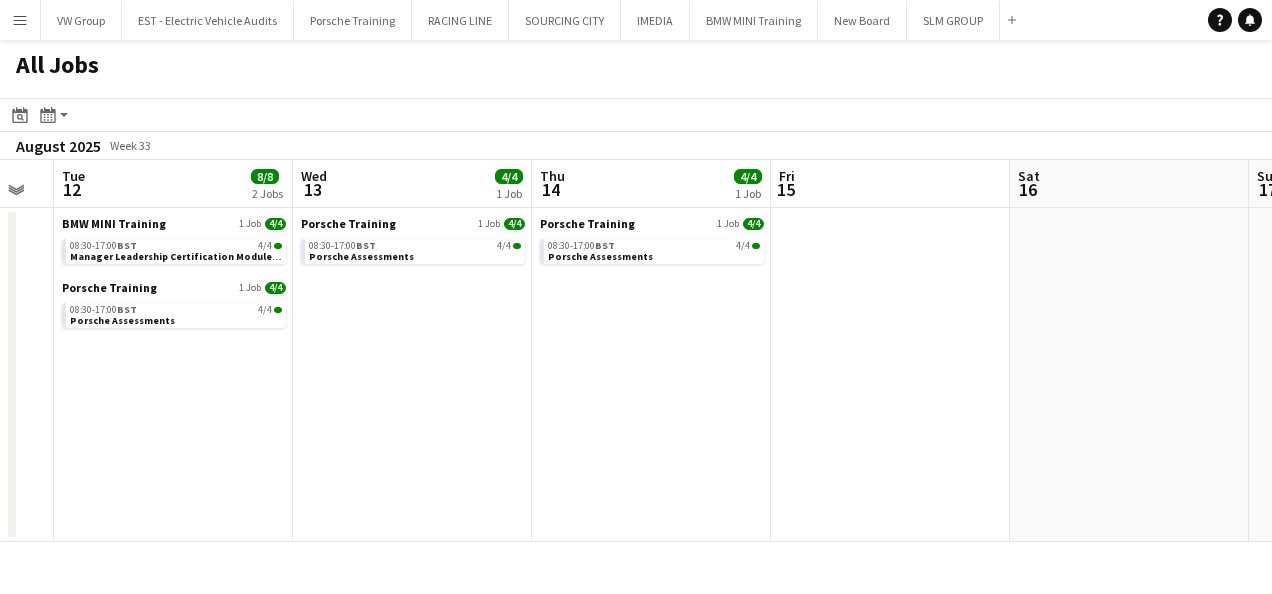 click on "All Jobs
Date picker
AUG 2025 AUG 2025 Monday M Tuesday T Wednesday W Thursday T Friday F Saturday S Sunday S  AUG   1   2   3   4   5   6   7   8   9   10   11   12   13   14   15   16   17   18   19   20   21   22   23   24   25   26   27   28   29   30   31
Comparison range
Comparison range
Today
Month view / Day view
Day view by Board Day view by Job Month view  August 2025   Week 33
Expand/collapse
Sat   9   Sun   10   Mon   11   Tue   12   8/8   2 Jobs   Wed   13   4/4   1 Job   Thu   14   4/4   1 Job   Fri   15   Sat   16   Sun   17   Mon   18   Tue   19   4/4   1 Job   BMW MINI Training   1 Job   4/4   08:30-17:00    BST   4/4   Manager Leadership Certification Module 2 Tutor Group    Porsche Training   1 Job   4/4   08:30-17:00    BST   4/4   Porsche Assessments   Porsche Training   1 Job   4/4   08:30-17:00    BST   4/4   4/4" 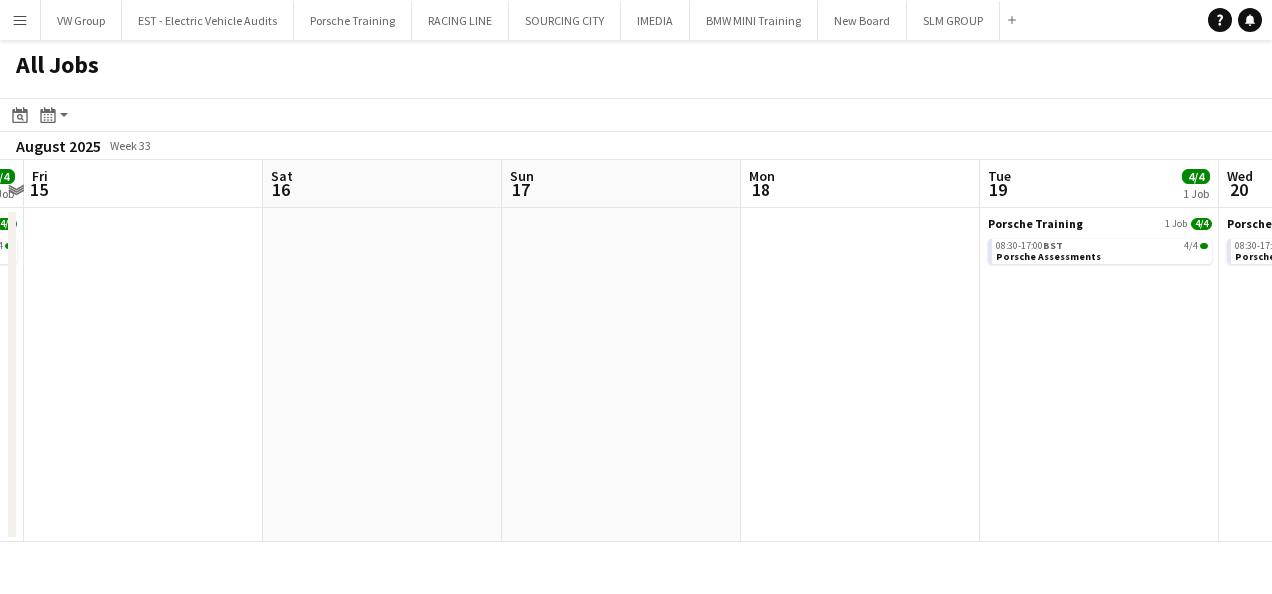 drag, startPoint x: 852, startPoint y: 408, endPoint x: 362, endPoint y: 466, distance: 493.42072 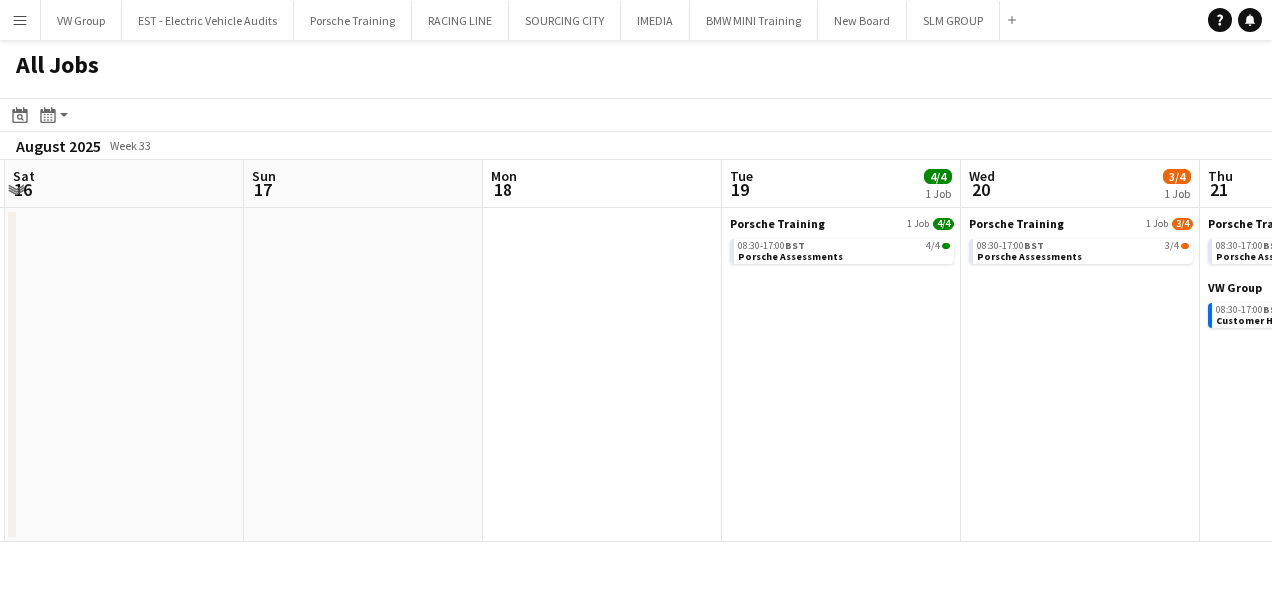 click on "All Jobs
Date picker
AUG 2025 AUG 2025 Monday M Tuesday T Wednesday W Thursday T Friday F Saturday S Sunday S  AUG   1   2   3   4   5   6   7   8   9   10   11   12   13   14   15   16   17   18   19   20   21   22   23   24   25   26   27   28   29   30   31
Comparison range
Comparison range
Today
Month view / Day view
Day view by Board Day view by Job Month view  August 2025   Week 33
Expand/collapse
Wed   13   4/4   1 Job   Thu   14   4/4   1 Job   Fri   15   Sat   16   Sun   17   Mon   18   Tue   19   4/4   1 Job   Wed   20   3/4   1 Job   Thu   21   5/5   2 Jobs   Fri   22   1/1   1 Job   Sat   23   Porsche Training   1 Job   4/4   08:30-17:00    BST   4/4   Porsche Assessments   Porsche Training   1 Job   4/4   08:30-17:00    BST   4/4   Porsche Assessments   Porsche Training   1 Job   4/4   08:30-17:00    BST   4/4   1 Job   3/4" 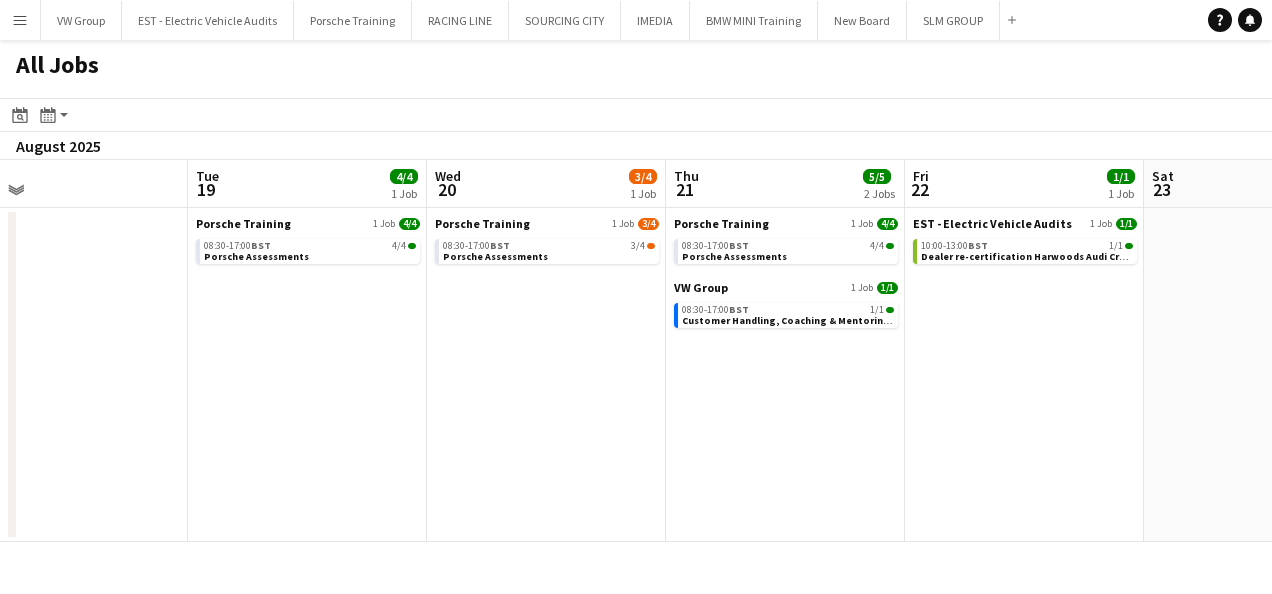drag, startPoint x: 754, startPoint y: 429, endPoint x: 417, endPoint y: 448, distance: 337.5352 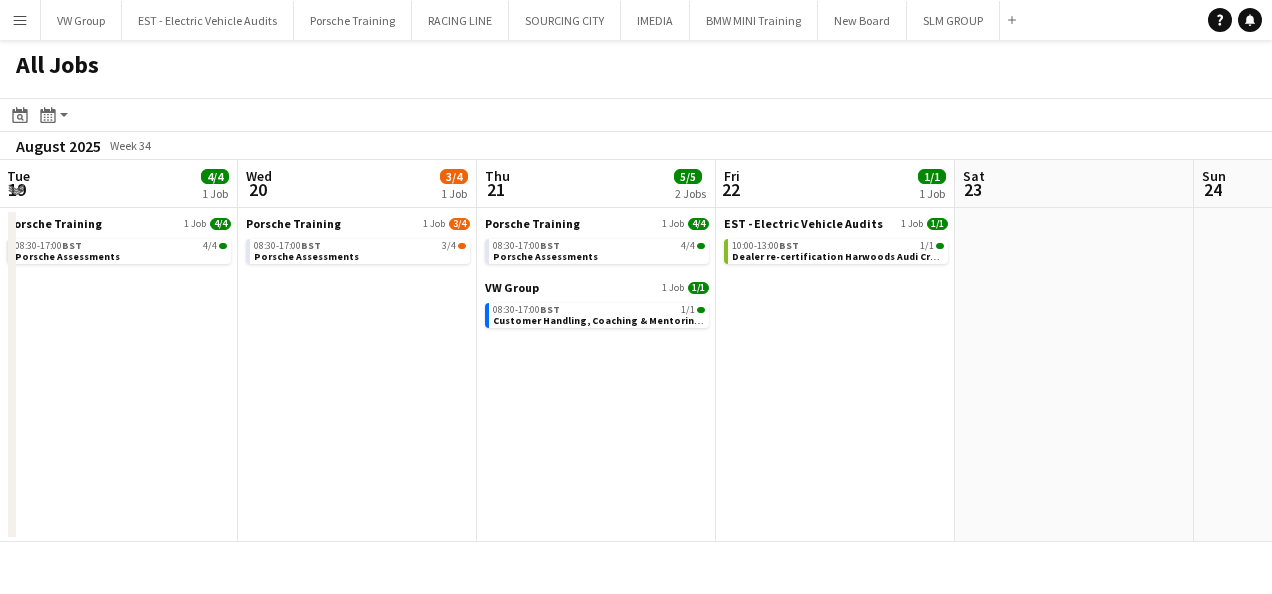 click on "All Jobs
Date picker
AUG 2025 AUG 2025 Monday M Tuesday T Wednesday W Thursday T Friday F Saturday S Sunday S  AUG   1   2   3   4   5   6   7   8   9   10   11   12   13   14   15   16   17   18   19   20   21   22   23   24   25   26   27   28   29   30   31
Comparison range
Comparison range
Today
Month view / Day view
Day view by Board Day view by Job Month view  August 2025   Week 34
Expand/collapse
Fri   15   Sat   16   Sun   17   Mon   18   Tue   19   4/4   1 Job   Wed   20   3/4   1 Job   Thu   21   5/5   2 Jobs   Fri   22   1/1   1 Job   Sat   23   Sun   24   Mon   25   Porsche Training   1 Job   4/4   08:30-17:00    BST   4/4   Porsche Assessments   Porsche Training   1 Job   3/4   08:30-17:00    BST   3/4   Porsche Assessments   Porsche Training   1 Job   4/4   08:30-17:00    BST   4/4   Porsche Assessments   VW Group    1 Job" 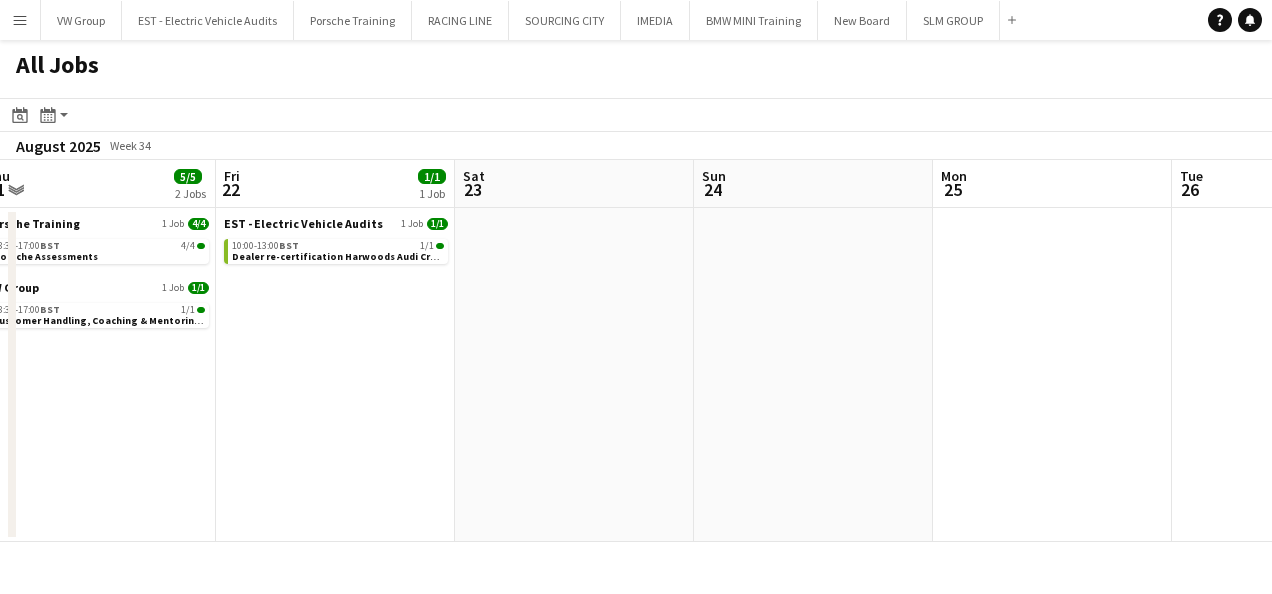 drag, startPoint x: 846, startPoint y: 422, endPoint x: 388, endPoint y: 431, distance: 458.0884 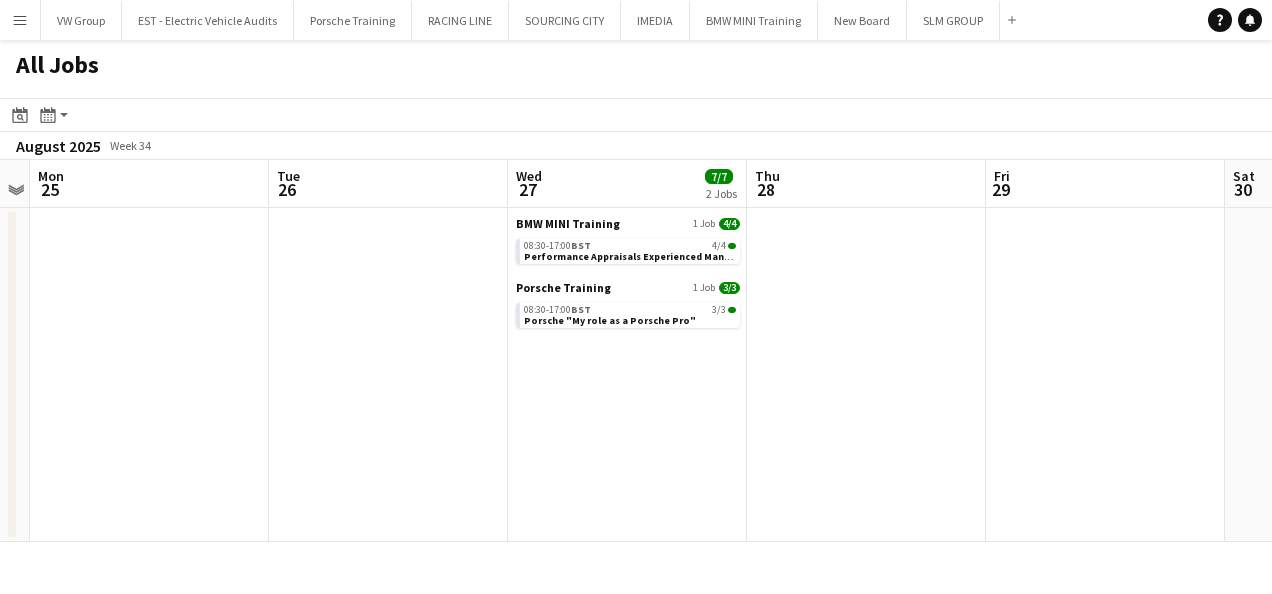 drag, startPoint x: 812, startPoint y: 446, endPoint x: 477, endPoint y: 448, distance: 335.00598 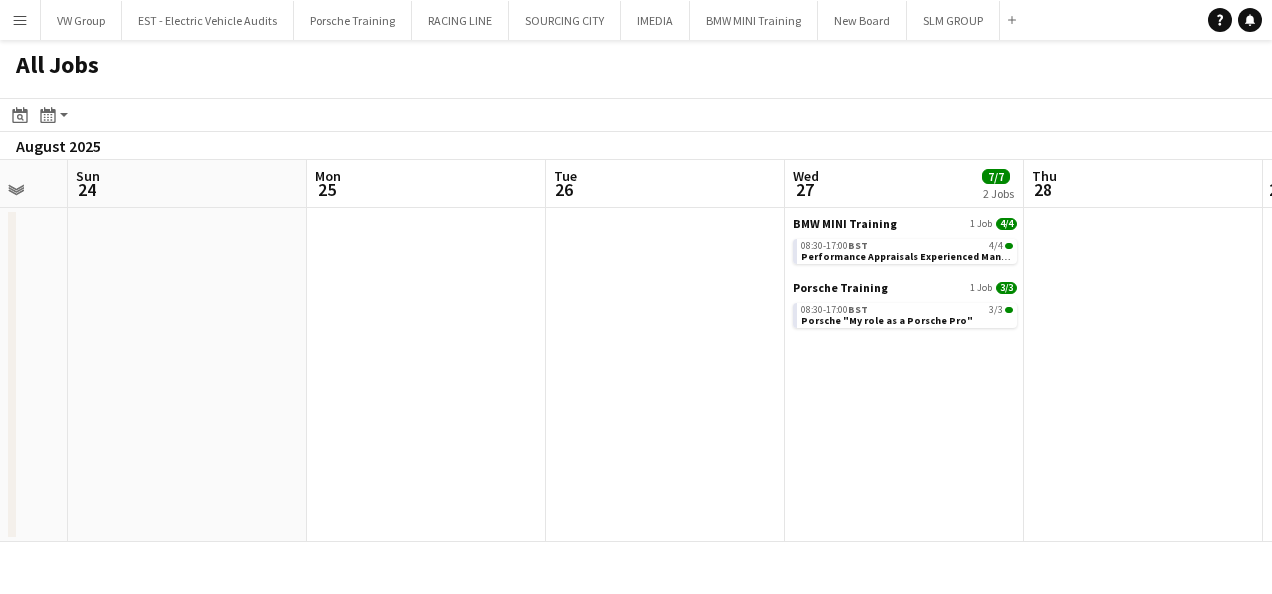 drag, startPoint x: 665, startPoint y: 464, endPoint x: 560, endPoint y: 449, distance: 106.06602 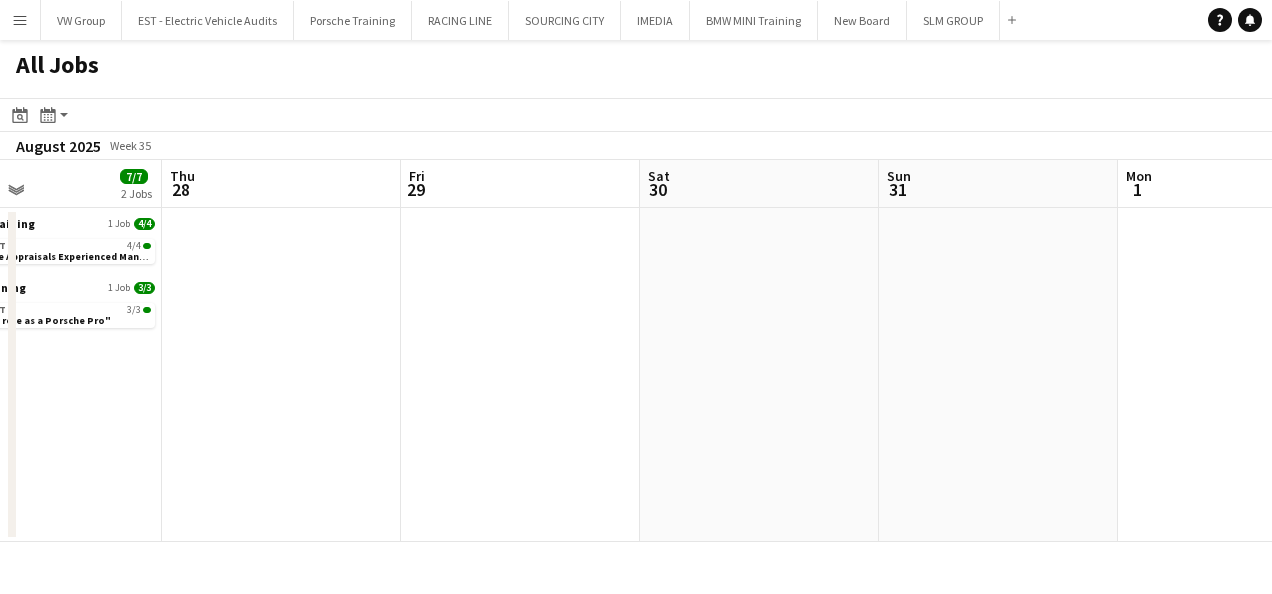 drag, startPoint x: 817, startPoint y: 452, endPoint x: 484, endPoint y: 460, distance: 333.09607 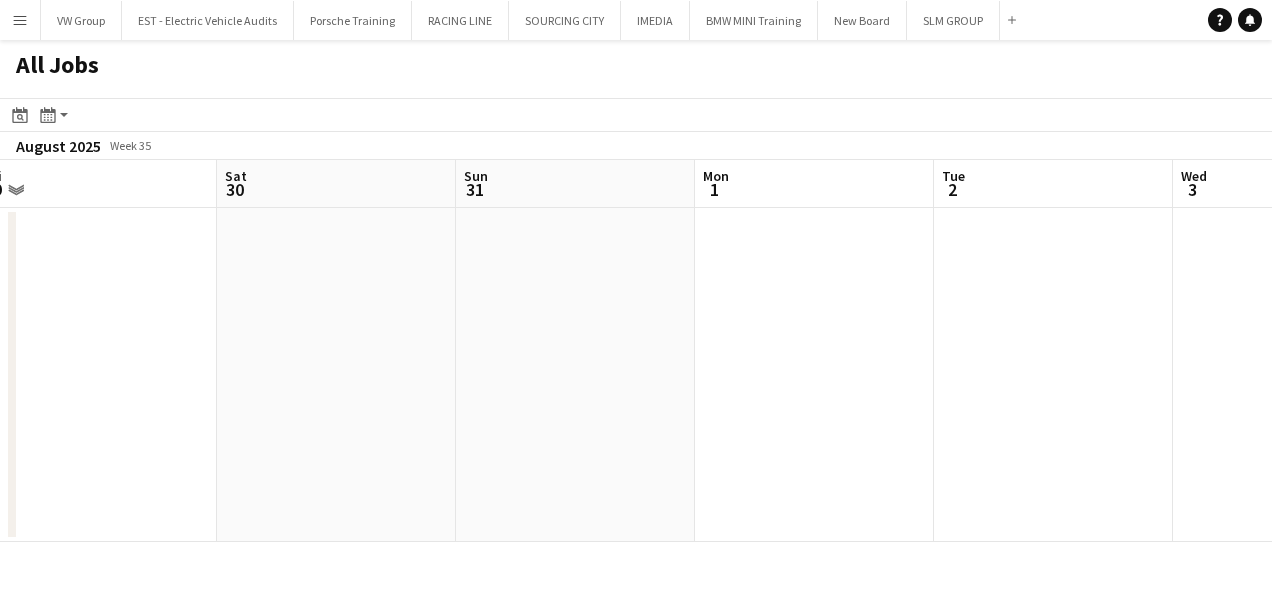 click on "All Jobs
Date picker
AUG 2025 AUG 2025 Monday M Tuesday T Wednesday W Thursday T Friday F Saturday S Sunday S  AUG   1   2   3   4   5   6   7   8   9   10   11   12   13   14   15   16   17   18   19   20   21   22   23   24   25   26   27   28   29   30   31
Comparison range
Comparison range
Today
Month view / Day view
Day view by Board Day view by Job Month view  August 2025   Week 35
Expand/collapse
Mon   25   Tue   26   Wed   27   7/7   2 Jobs   Thu   28   Fri   29   Sat   30   Sun   31   Mon   1   Tue   2   Wed   3   Thu   4   BMW MINI Training   1 Job   4/4   08:30-17:00    BST   4/4    Performance Appraisals  Experienced Managers 2   Porsche Training   1 Job   3/3   08:30-17:00    BST   3/3    Porsche "My role as a Porsche Pro"" 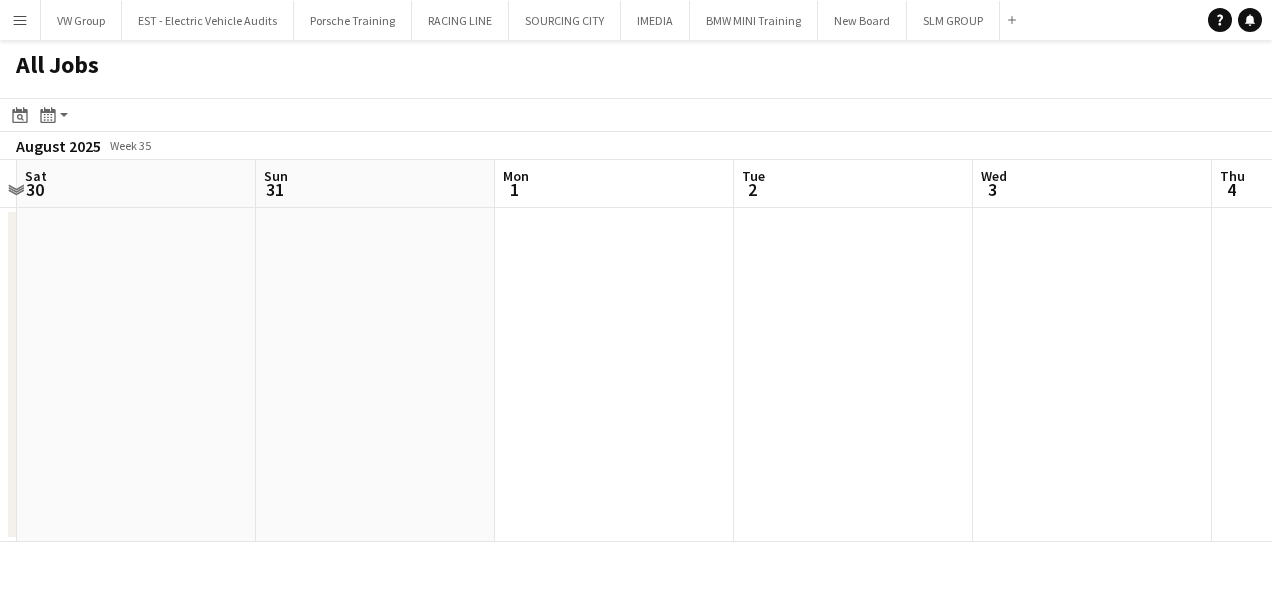 drag, startPoint x: 878, startPoint y: 450, endPoint x: 504, endPoint y: 420, distance: 375.2013 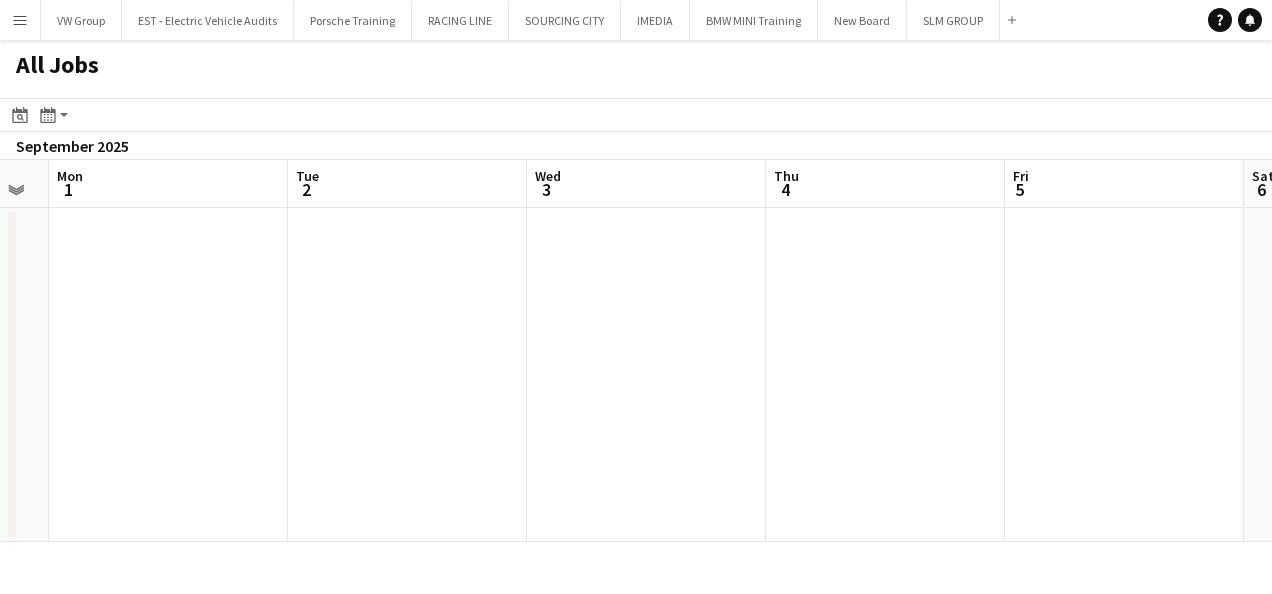 drag, startPoint x: 844, startPoint y: 454, endPoint x: 388, endPoint y: 456, distance: 456.0044 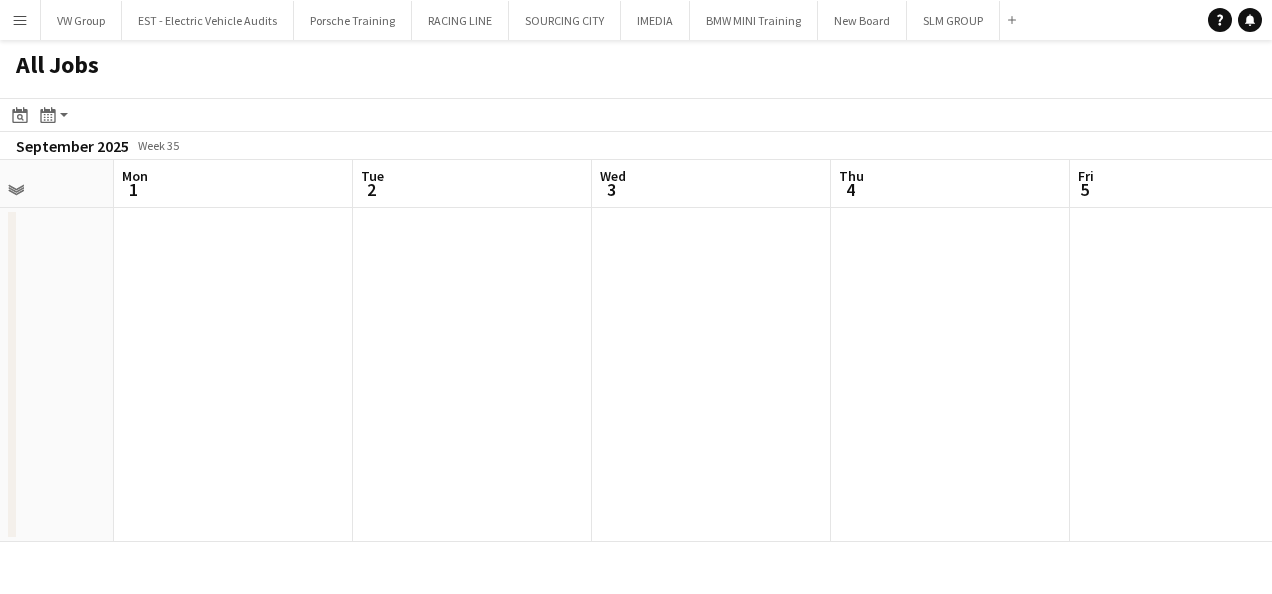 click on "All Jobs
Date picker
AUG 2025 AUG 2025 Monday M Tuesday T Wednesday W Thursday T Friday F Saturday S Sunday S  AUG   1   2   3   4   5   6   7   8   9   10   11   12   13   14   15   16   17   18   19   20   21   22   23   24   25   26   27   28   29   30   31
Comparison range
Comparison range
Today
Month view / Day view
Day view by Board Day view by Job Month view  September 2025   Week 35
Expand/collapse
Fri   29   Sat   30   Sun   31   Mon   1   Tue   2   Wed   3   Thu   4   Fri   5   Sat   6   Sun   7   Mon   8" 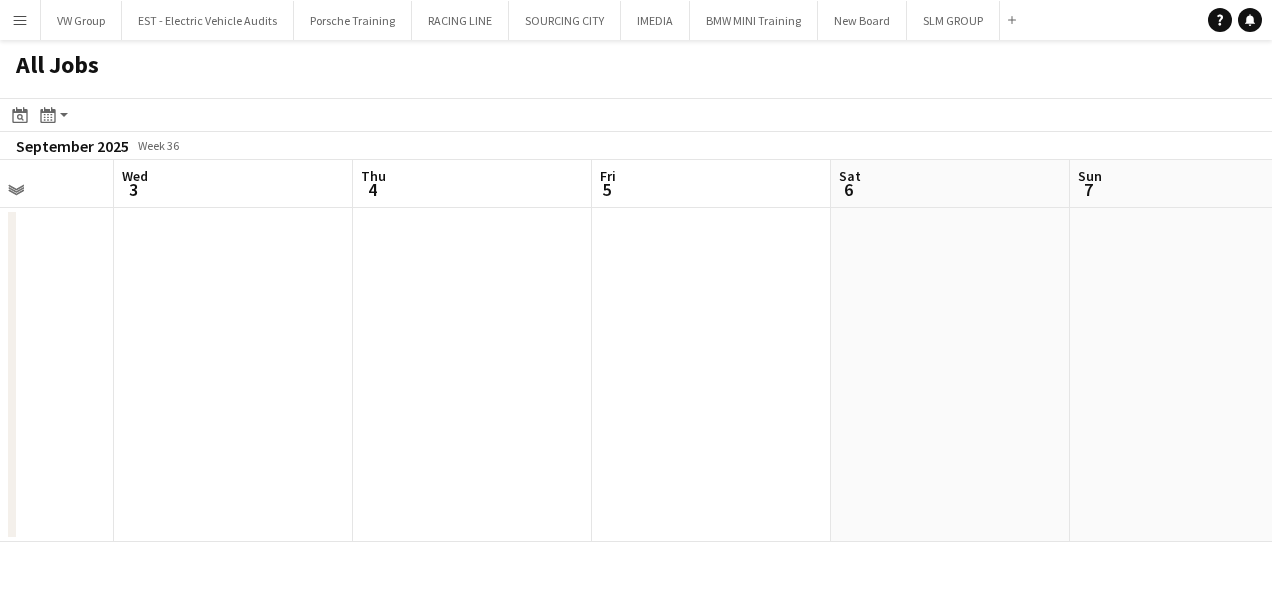 drag, startPoint x: 465, startPoint y: 468, endPoint x: 394, endPoint y: 466, distance: 71.02816 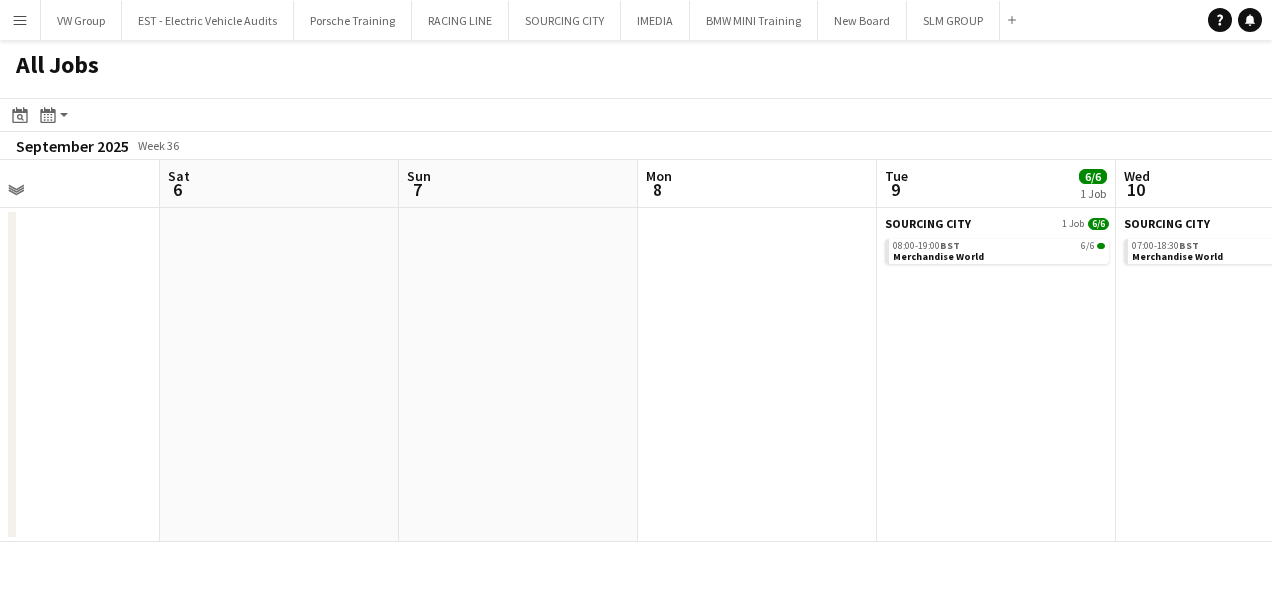 drag, startPoint x: 814, startPoint y: 442, endPoint x: 442, endPoint y: 452, distance: 372.1344 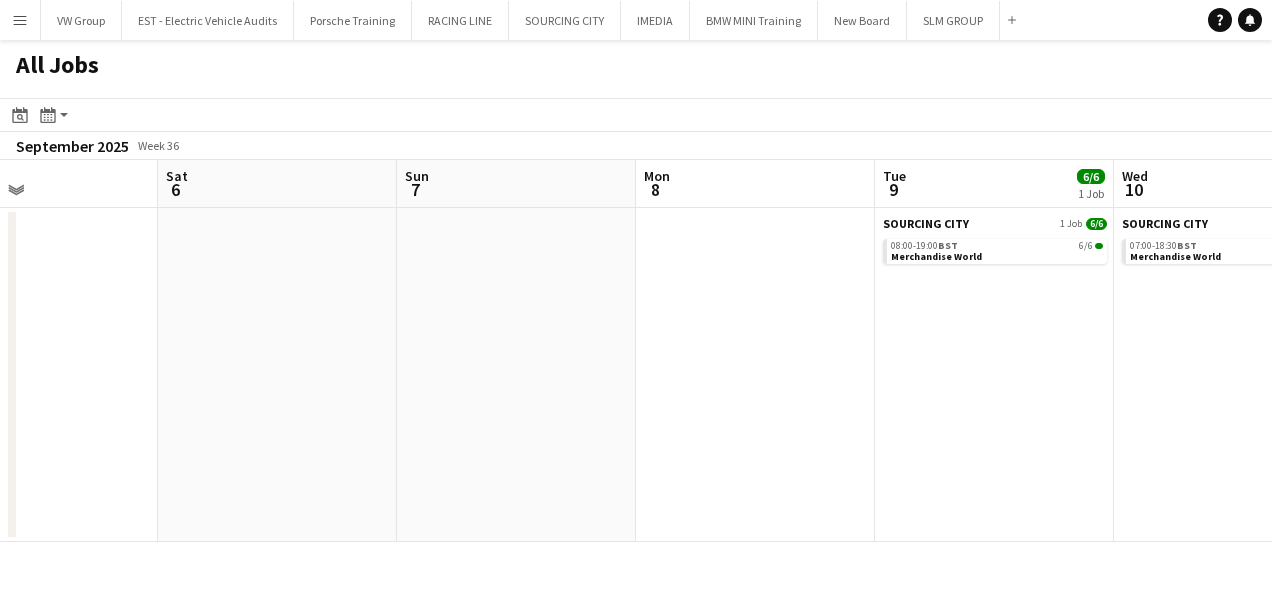 click on "Tue   2   Wed   3   Thu   4   Fri   5   Sat   6   Sun   7   Mon   8   Tue   9   6/6   1 Job   Wed   10   10/10   1 Job   Thu   11   Fri   12   SOURCING CITY   1 Job   6/6   08:00-19:00    BST   6/6   Merchandise World    SOURCING CITY   1 Job   10/10   07:00-18:30    BST   10/10   Merchandise World" at bounding box center [636, 351] 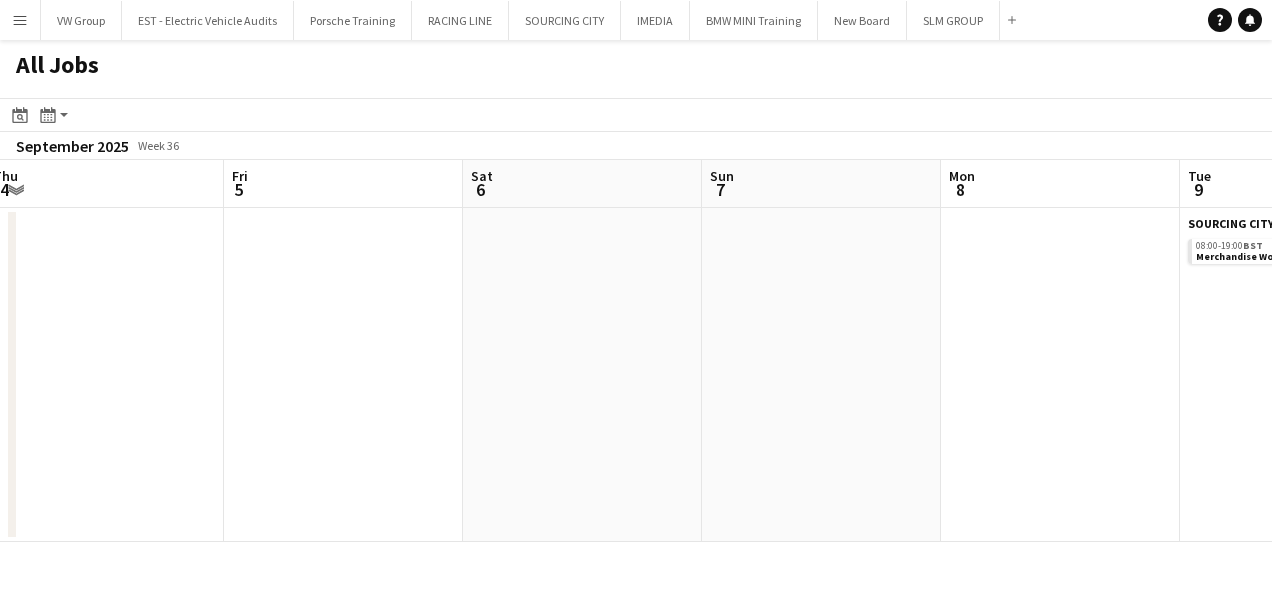 click on "All Jobs
Date picker
AUG 2025 AUG 2025 Monday M Tuesday T Wednesday W Thursday T Friday F Saturday S Sunday S  AUG   1   2   3   4   5   6   7   8   9   10   11   12   13   14   15   16   17   18   19   20   21   22   23   24   25   26   27   28   29   30   31
Comparison range
Comparison range
Today
Month view / Day view
Day view by Board Day view by Job Month view  September 2025   Week 36
Expand/collapse
Tue   2   Wed   3   Thu   4   Fri   5   Sat   6   Sun   7   Mon   8   Tue   9   6/6   1 Job   Wed   10   10/10   1 Job   Thu   11   Fri   12   SOURCING CITY   1 Job   6/6   08:00-19:00    BST   6/6   Merchandise World    SOURCING CITY   1 Job   10/10   07:00-18:30    BST   10/10   Merchandise World" 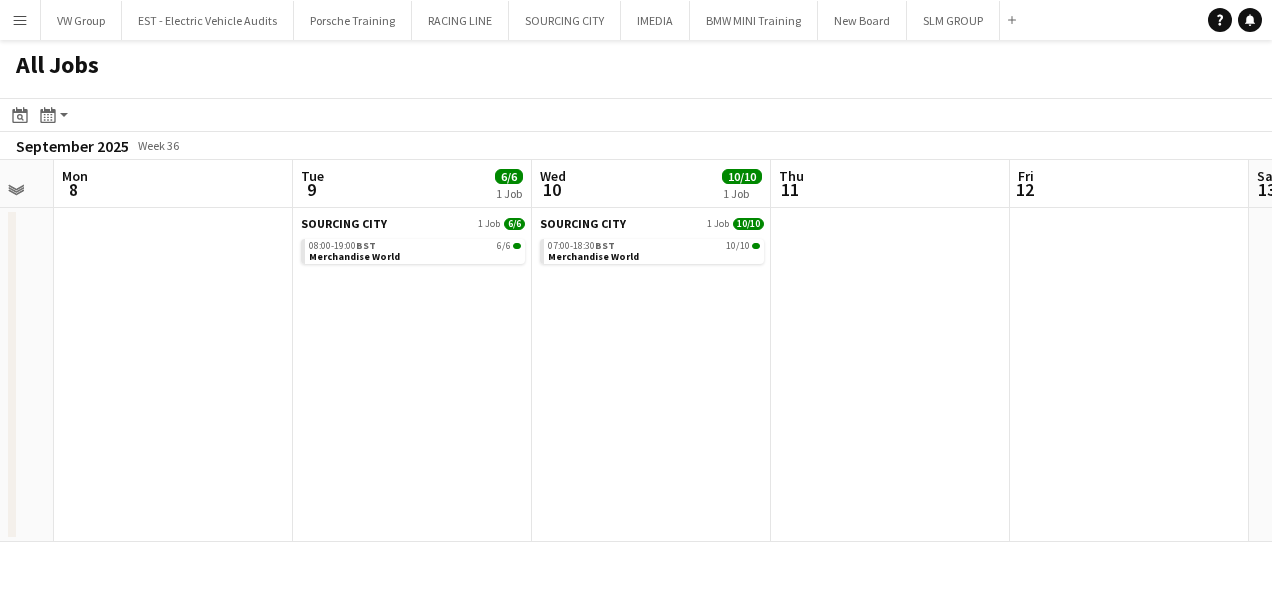 drag, startPoint x: 896, startPoint y: 436, endPoint x: 454, endPoint y: 446, distance: 442.1131 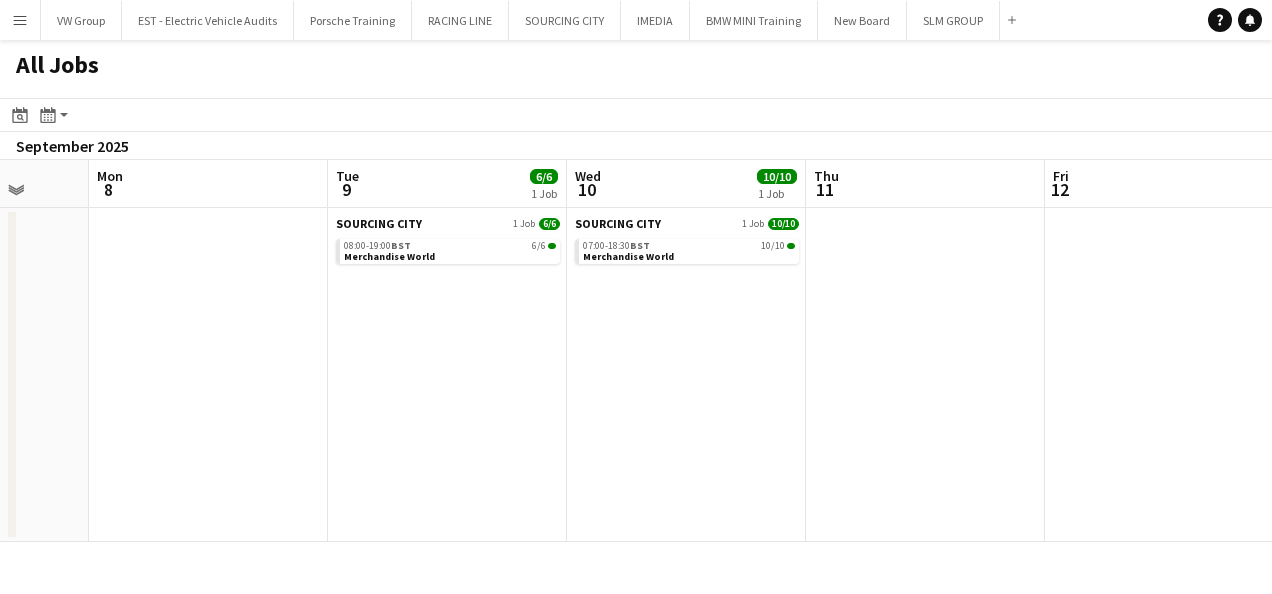 drag, startPoint x: 779, startPoint y: 446, endPoint x: 552, endPoint y: 446, distance: 227 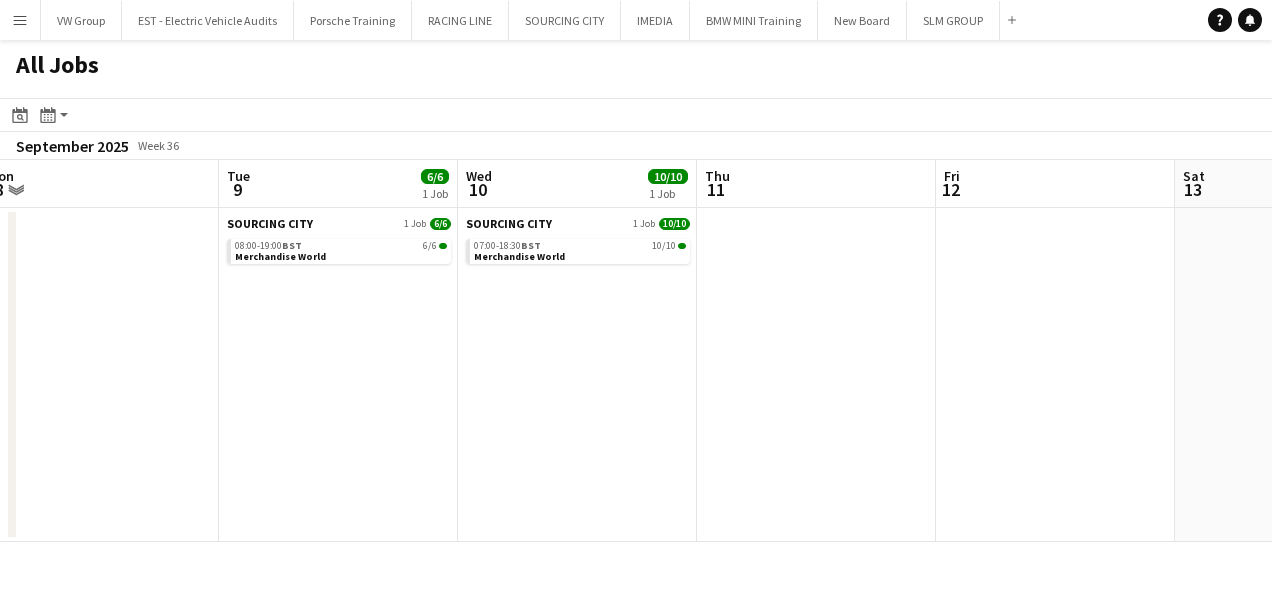 click on "Sat   6   Sun   7   Mon   8   Tue   9   6/6   1 Job   Wed   10   10/10   1 Job   Thu   11   Fri   12   Sat   13   Sun   14   Mon   15   Tue   16   SOURCING CITY   1 Job   6/6   08:00-19:00    BST   6/6   Merchandise World    SOURCING CITY   1 Job   10/10   07:00-18:30    BST   10/10   Merchandise World" at bounding box center [636, 351] 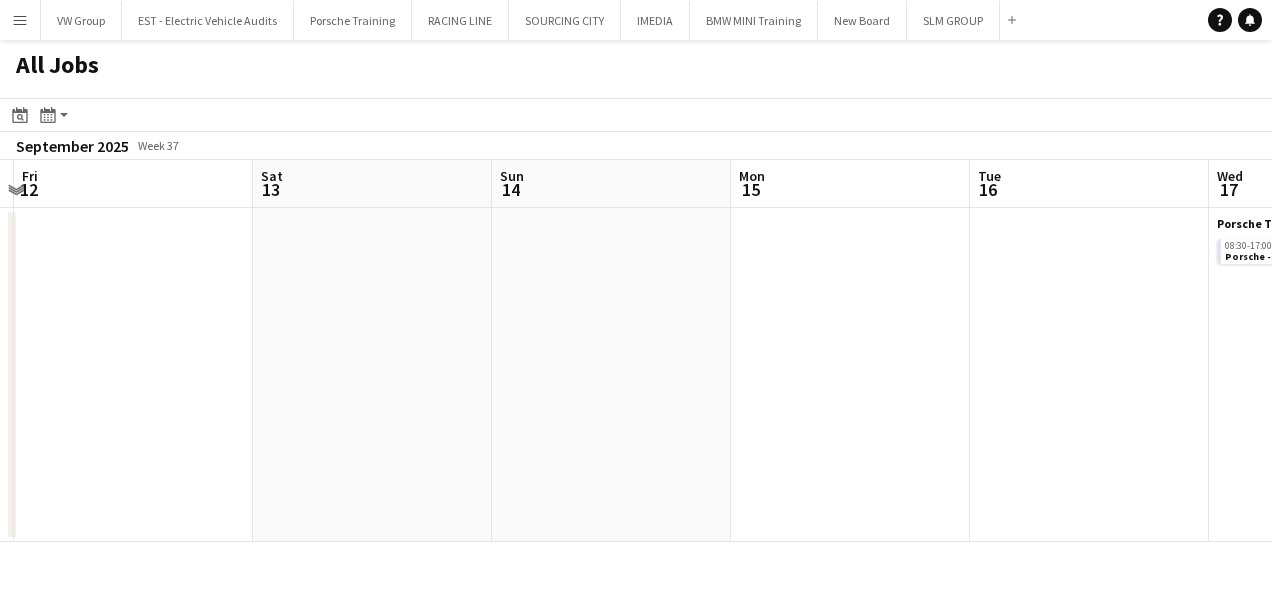 drag, startPoint x: 849, startPoint y: 449, endPoint x: 382, endPoint y: 446, distance: 467.00964 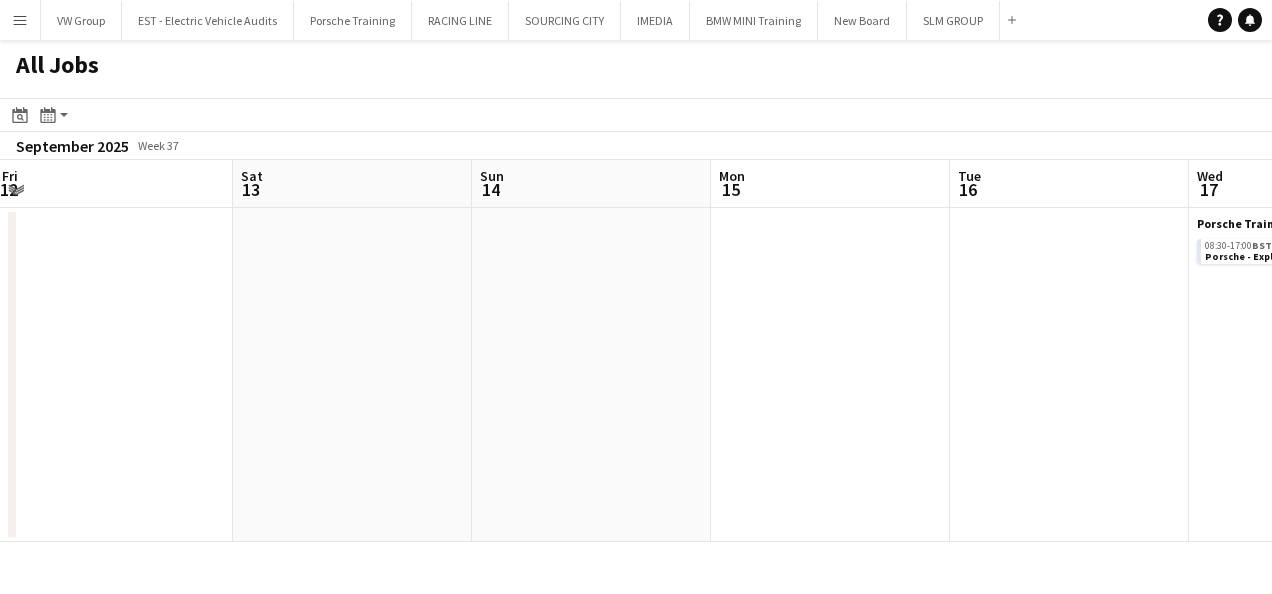 drag, startPoint x: 835, startPoint y: 458, endPoint x: 483, endPoint y: 474, distance: 352.36343 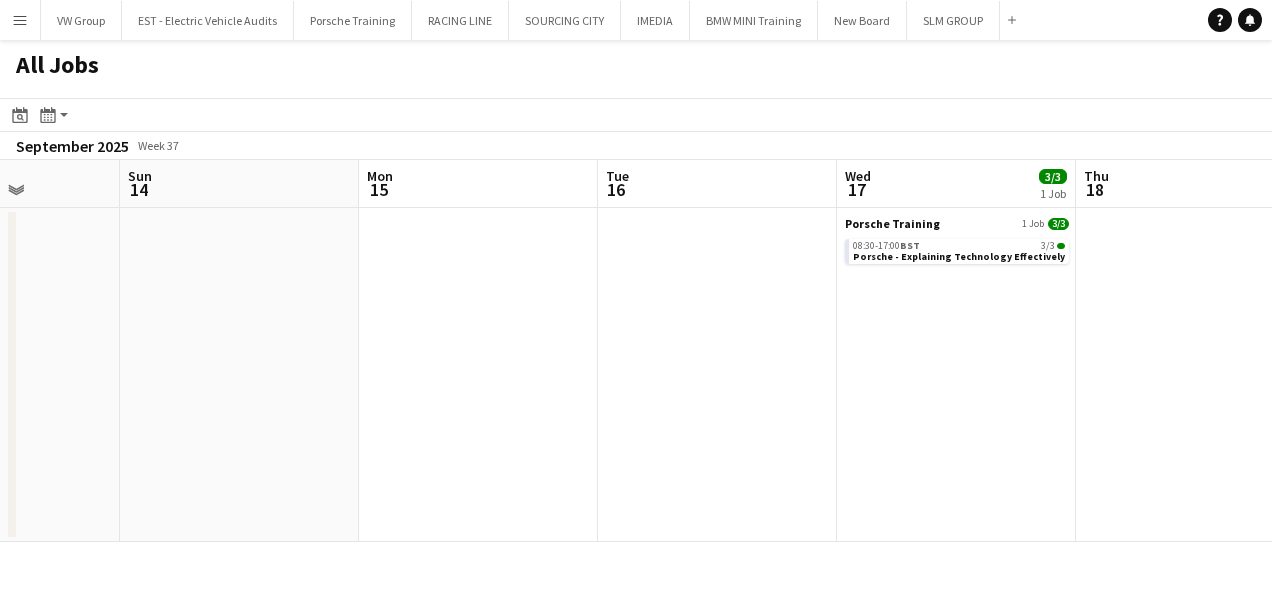 click on "All Jobs
Date picker
AUG 2025 AUG 2025 Monday M Tuesday T Wednesday W Thursday T Friday F Saturday S Sunday S  AUG   1   2   3   4   5   6   7   8   9   10   11   12   13   14   15   16   17   18   19   20   21   22   23   24   25   26   27   28   29   30   31
Comparison range
Comparison range
Today
Month view / Day view
Day view by Board Day view by Job Month view  September 2025   Week 37
Expand/collapse
Wed   10   10/10   1 Job   Thu   11   Fri   12   Sat   13   Sun   14   Mon   15   Tue   16   Wed   17   3/3   1 Job   Thu   18   Fri   19   3/3   1 Job   Sat   20   SOURCING CITY   1 Job   10/10   07:00-18:30    BST   10/10   Merchandise World    Porsche Training   1 Job   3/3   08:30-17:00    BST   3/3   Porsche - Explaining Technology Effectively   Porsche Training   1 Job   3/3   08:30-17:00    BST   3/3" 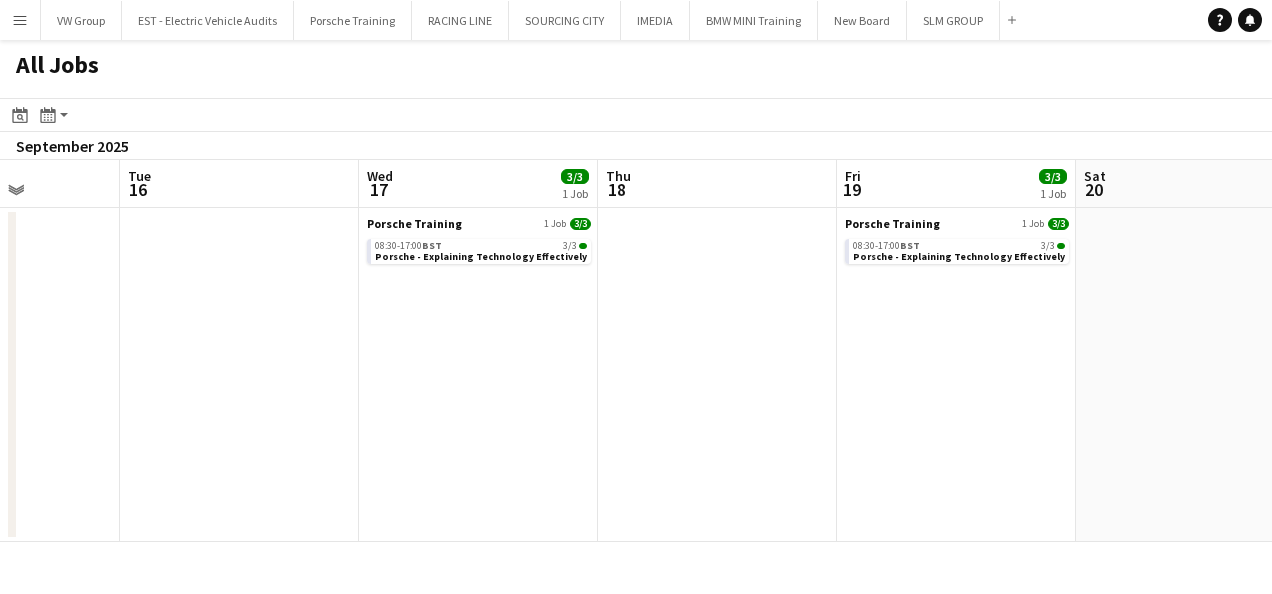 click on "Fri   12   Sat   13   Sun   14   Mon   15   Tue   16   Wed   17   3/3   1 Job   Thu   18   Fri   19   3/3   1 Job   Sat   20   Sun   21   Mon   22   Porsche Training   1 Job   3/3   08:30-17:00    BST   3/3   Porsche - Explaining Technology Effectively   Porsche Training   1 Job   3/3   08:30-17:00    BST   3/3   Porsche - Explaining Technology Effectively" at bounding box center (636, 351) 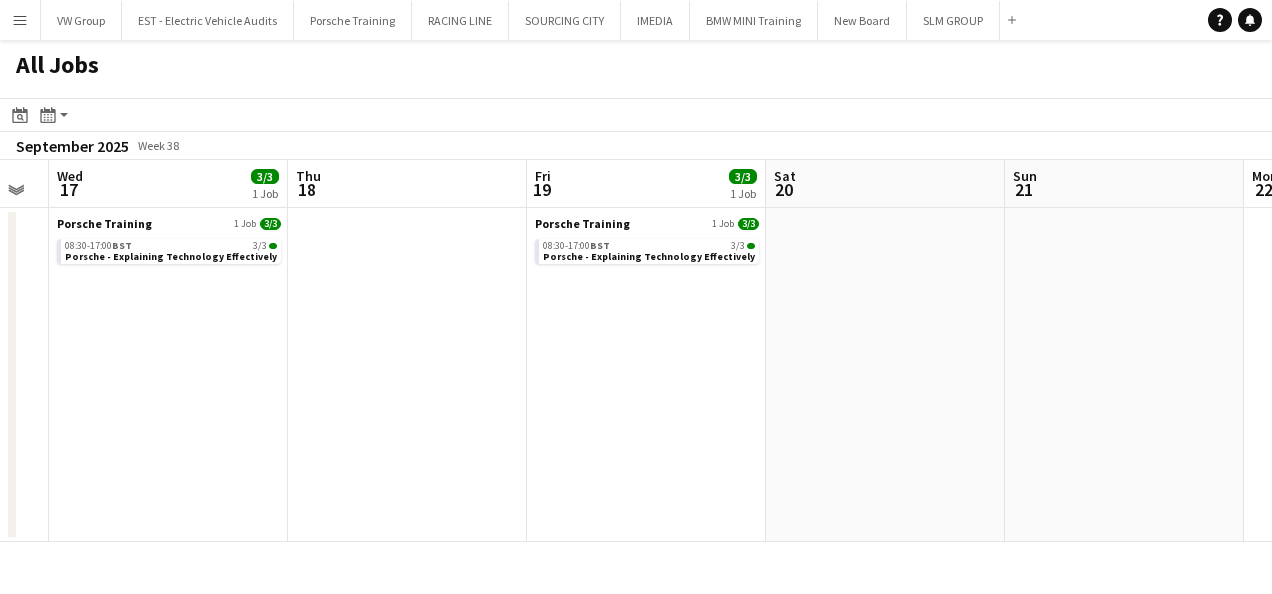 click on "Sun   14   Mon   15   Tue   16   Wed   17   3/3   1 Job   Thu   18   Fri   19   3/3   1 Job   Sat   20   Sun   21   Mon   22   Tue   23   Wed   24   Porsche Training   1 Job   3/3   08:30-17:00    BST   3/3   Porsche - Explaining Technology Effectively   Porsche Training   1 Job   3/3   08:30-17:00    BST   3/3   Porsche - Explaining Technology Effectively" at bounding box center (636, 351) 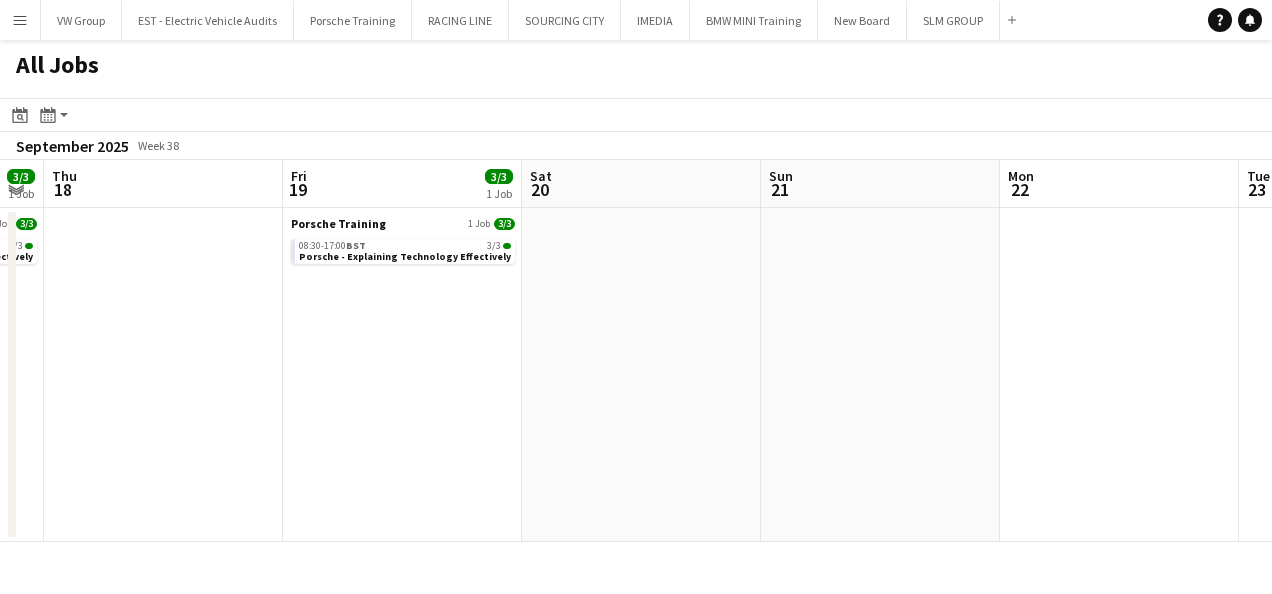 drag, startPoint x: 768, startPoint y: 473, endPoint x: 691, endPoint y: 487, distance: 78.26238 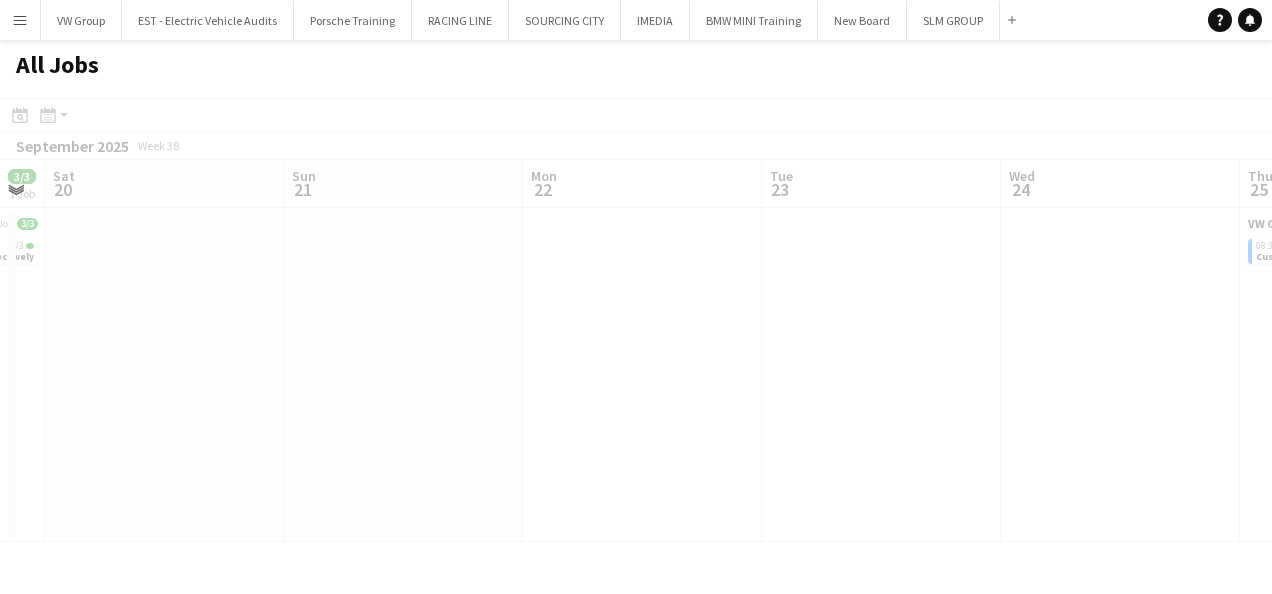 drag, startPoint x: 889, startPoint y: 442, endPoint x: 882, endPoint y: 465, distance: 24.04163 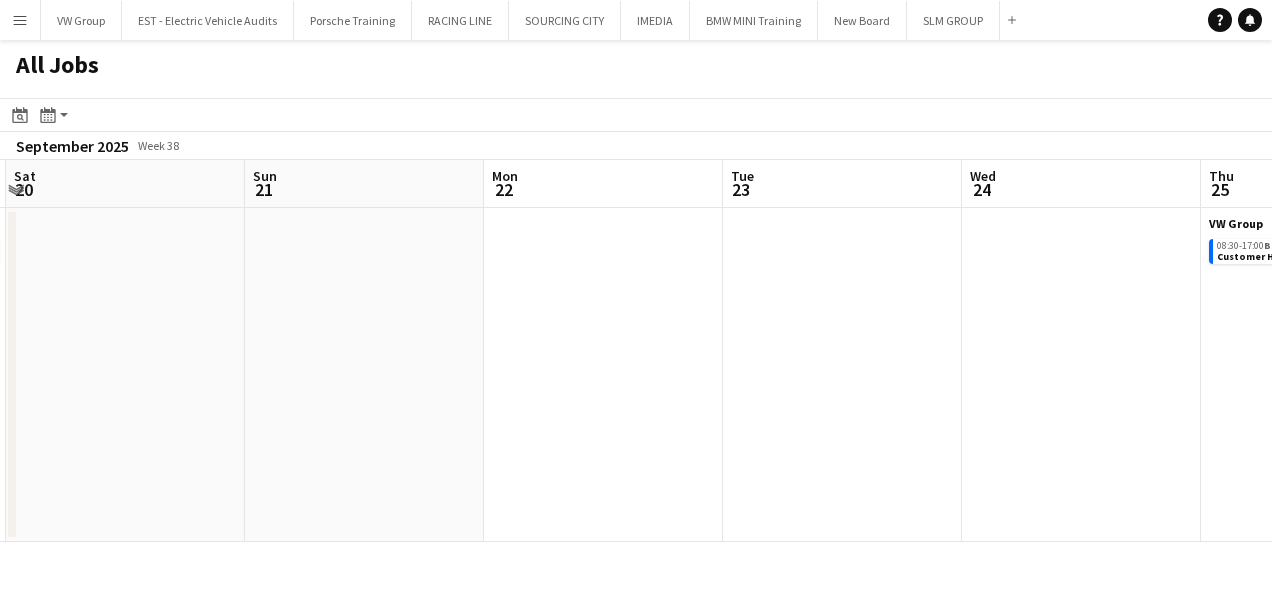 drag, startPoint x: 743, startPoint y: 510, endPoint x: 922, endPoint y: 488, distance: 180.3469 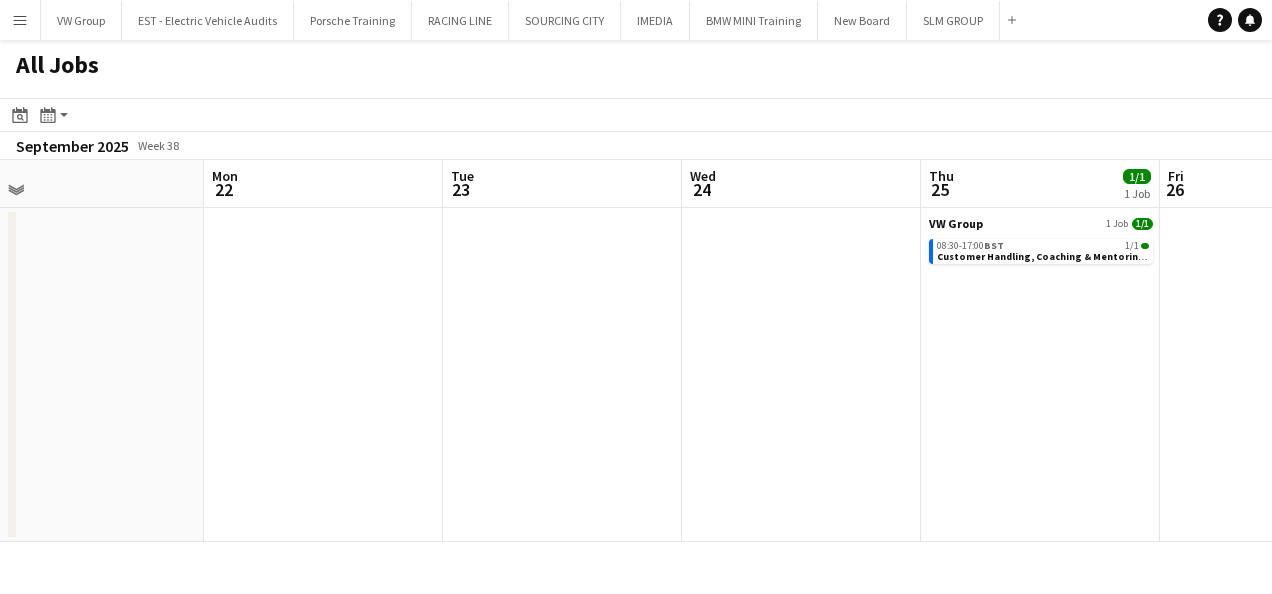 drag, startPoint x: 871, startPoint y: 476, endPoint x: 784, endPoint y: 484, distance: 87.36704 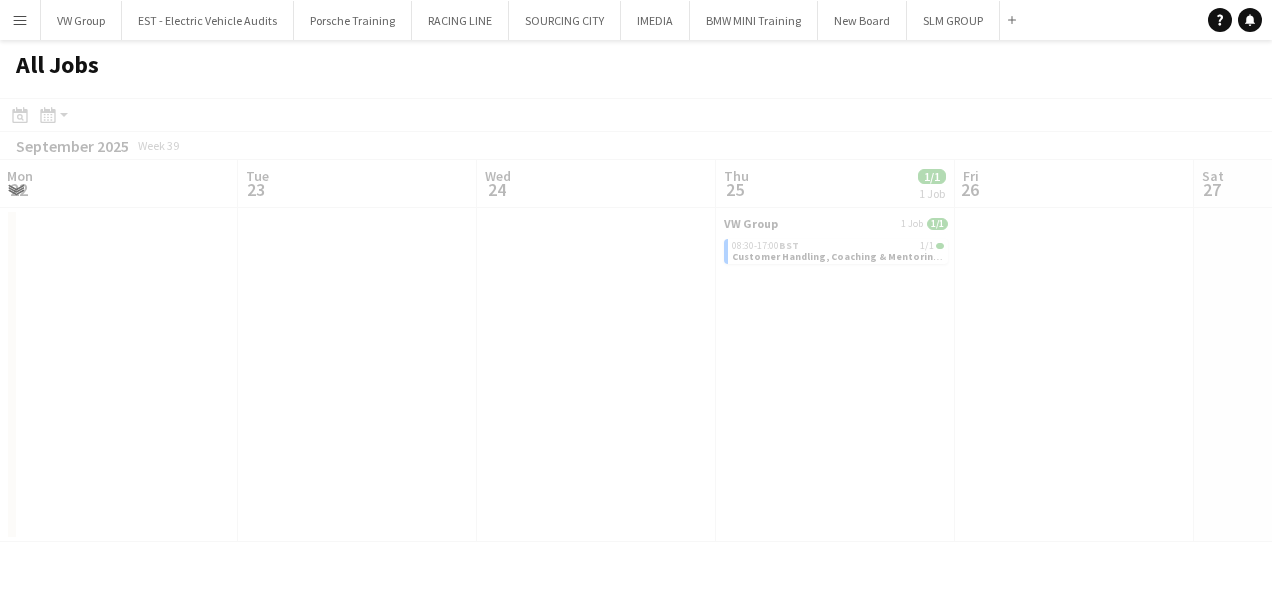 drag, startPoint x: 796, startPoint y: 490, endPoint x: 650, endPoint y: 511, distance: 147.50255 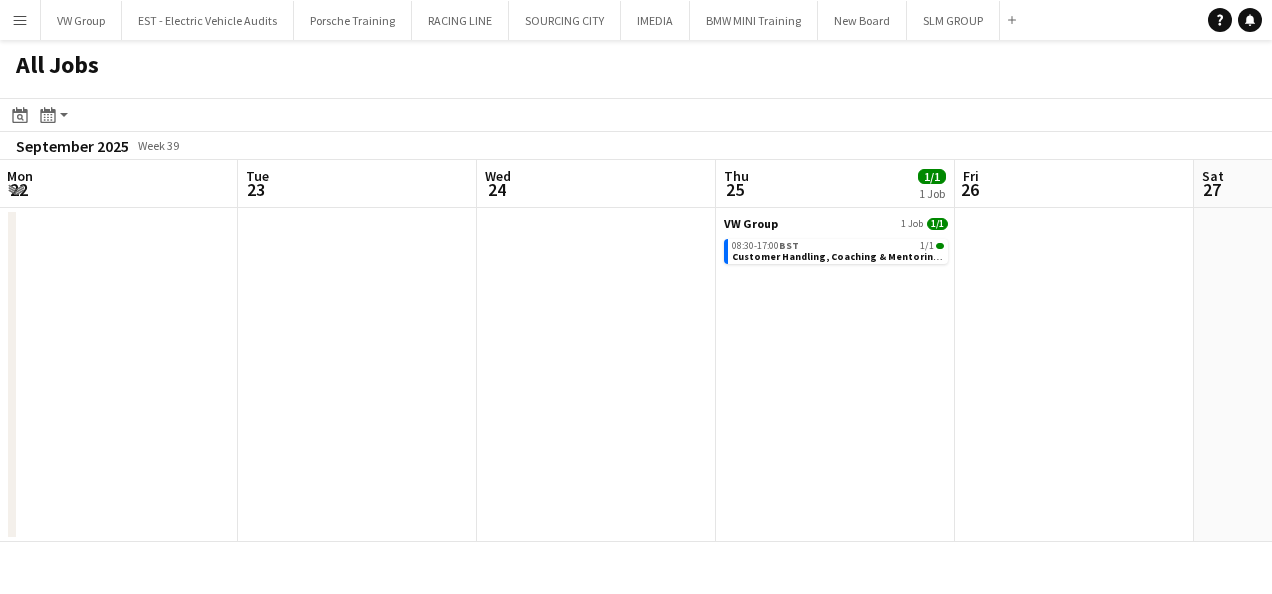 scroll, scrollTop: 0, scrollLeft: 616, axis: horizontal 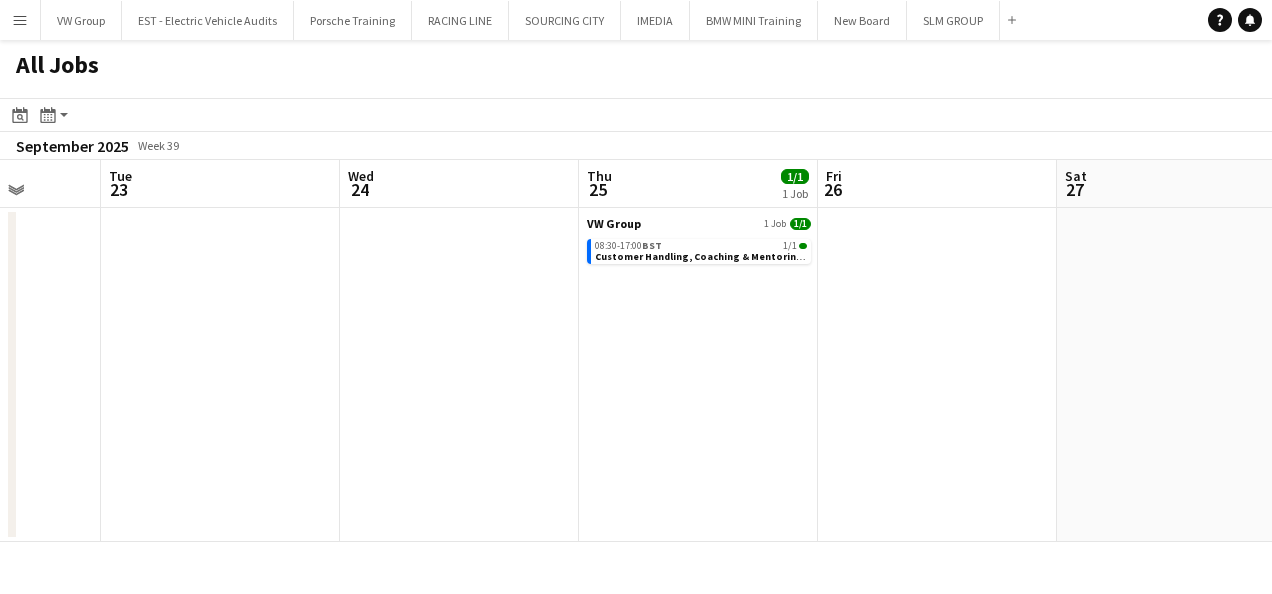 click on "Sat   20   Sun   21   Mon   22   Tue   23   Wed   24   Thu   25   1/1   1 Job   Fri   26   Sat   27   Sun   28   Mon   29   Tue   30   3/3   1 Job   VW Group    1 Job   1/1   08:30-17:00    BST   1/1   Customer Handling, Coaching & Mentoring Course Code: GTMA0523F.01   Porsche Training   1 Job   3/3   08:30-17:00    BST   3/3   Porsche - Explaining Technology Effectively" at bounding box center [636, 351] 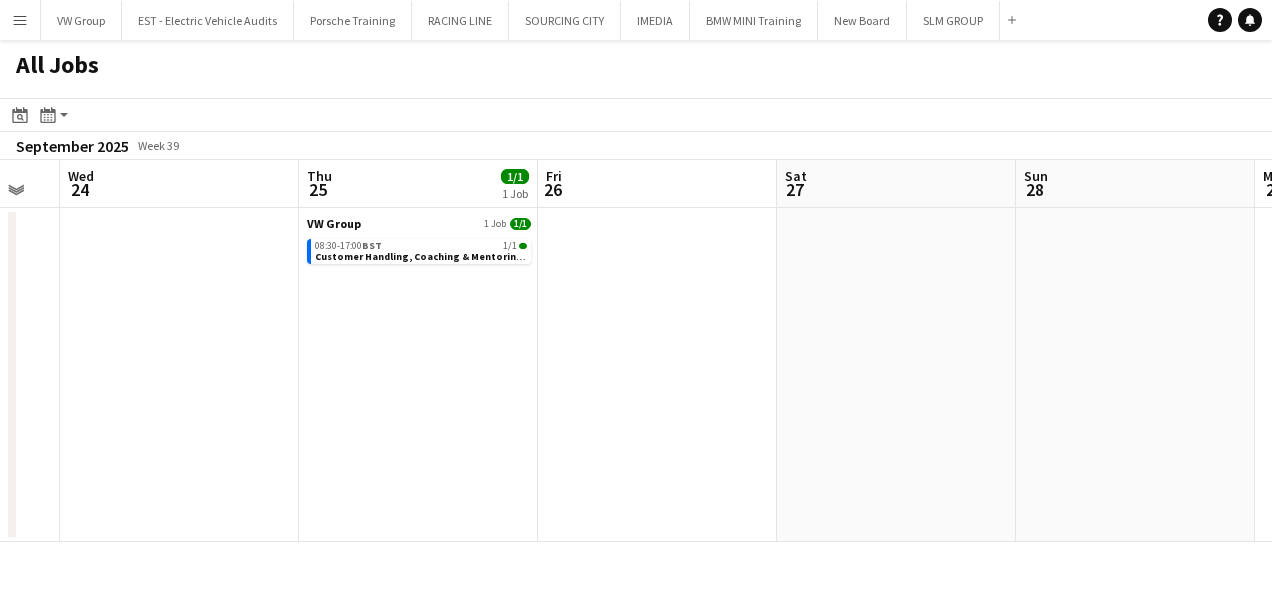 drag, startPoint x: 731, startPoint y: 489, endPoint x: 868, endPoint y: 469, distance: 138.45216 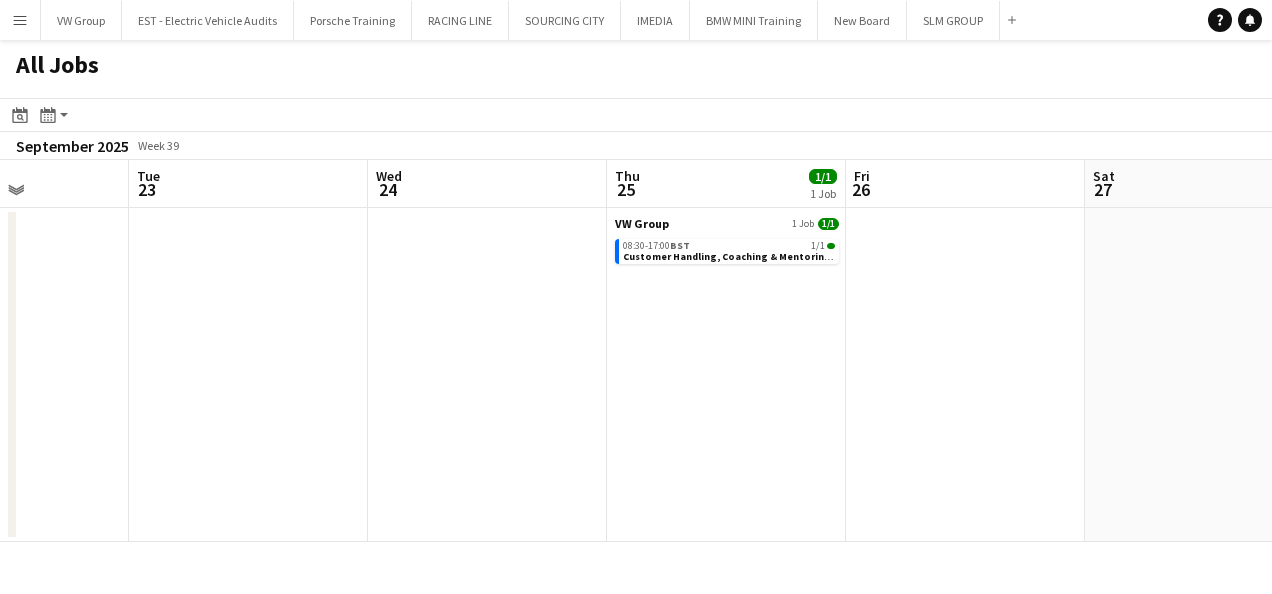 click on "Sat   20   Sun   21   Mon   22   Tue   23   Wed   24   Thu   25   1/1   1 Job   Fri   26   Sat   27   Sun   28   Mon   29   Tue   30   3/3   1 Job   VW Group    1 Job   1/1   08:30-17:00    BST   1/1   Customer Handling, Coaching & Mentoring Course Code: GTMA0523F.01   Porsche Training   1 Job   3/3   08:30-17:00    BST   3/3   Porsche - Explaining Technology Effectively" at bounding box center [636, 351] 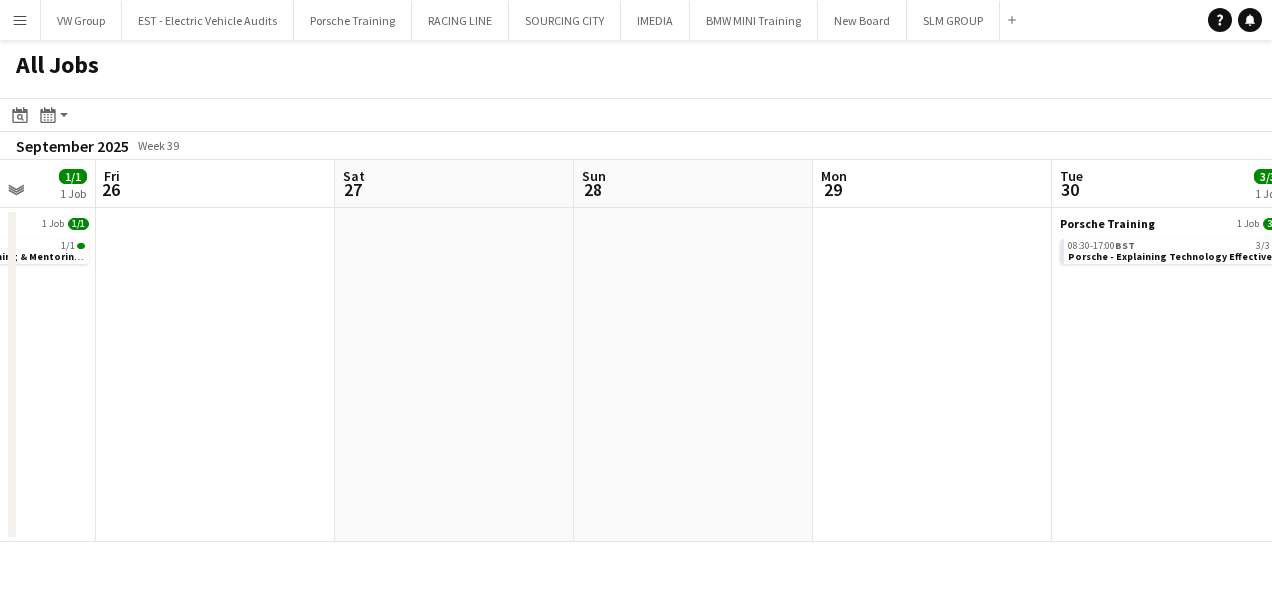 drag, startPoint x: 921, startPoint y: 456, endPoint x: 898, endPoint y: 431, distance: 33.970577 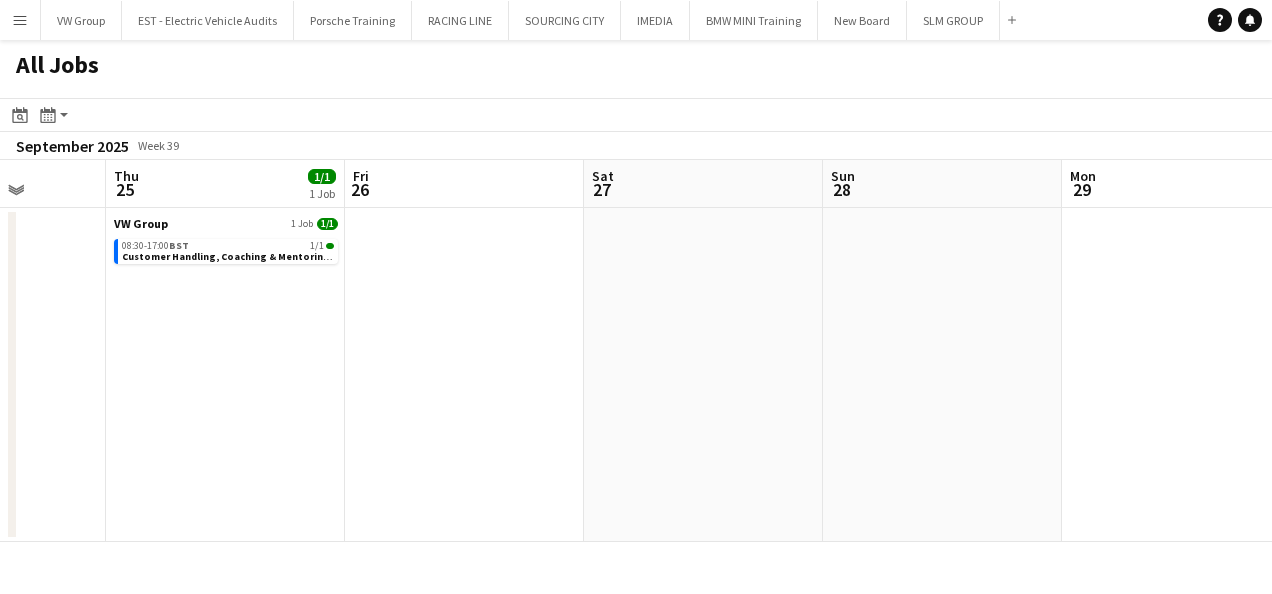 click on "All Jobs
Date picker
AUG 2025 AUG 2025 Monday M Tuesday T Wednesday W Thursday T Friday F Saturday S Sunday S  AUG   1   2   3   4   5   6   7   8   9   10   11   12   13   14   15   16   17   18   19   20   21   22   23   24   25   26   27   28   29   30   31
Comparison range
Comparison range
Today
Month view / Day view
Day view by Board Day view by Job Month view  September 2025   Week 39
Expand/collapse
Mon   22   Tue   23   Wed   24   Thu   25   1/1   1 Job   Fri   26   Sat   27   Sun   28   Mon   29   Tue   30   3/3   1 Job   Wed   1   Thu   2   3/3   1 Job   VW Group    1 Job   1/1   08:30-17:00    BST   1/1   Customer Handling, Coaching & Mentoring Course Code: GTMA0523F.01   Porsche Training   1 Job   3/3   08:30-17:00    BST   3/3   Porsche - Explaining Technology Effectively   Porsche Training   1 Job   3/3   08:30-17:00" 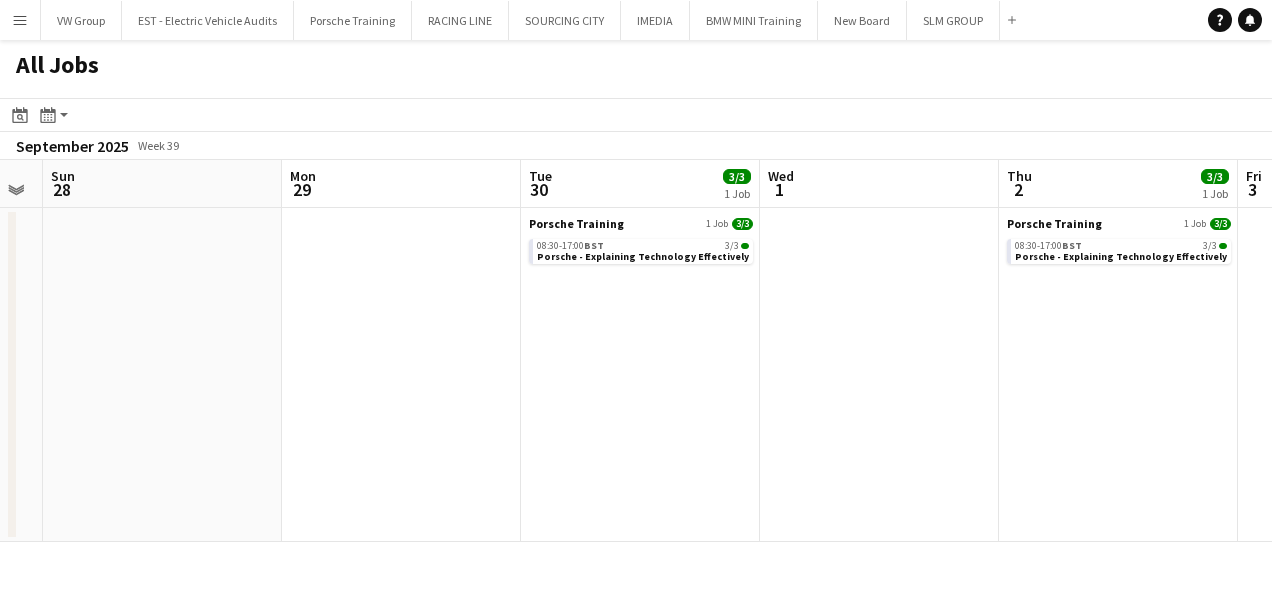 drag, startPoint x: 744, startPoint y: 405, endPoint x: 664, endPoint y: 419, distance: 81.21576 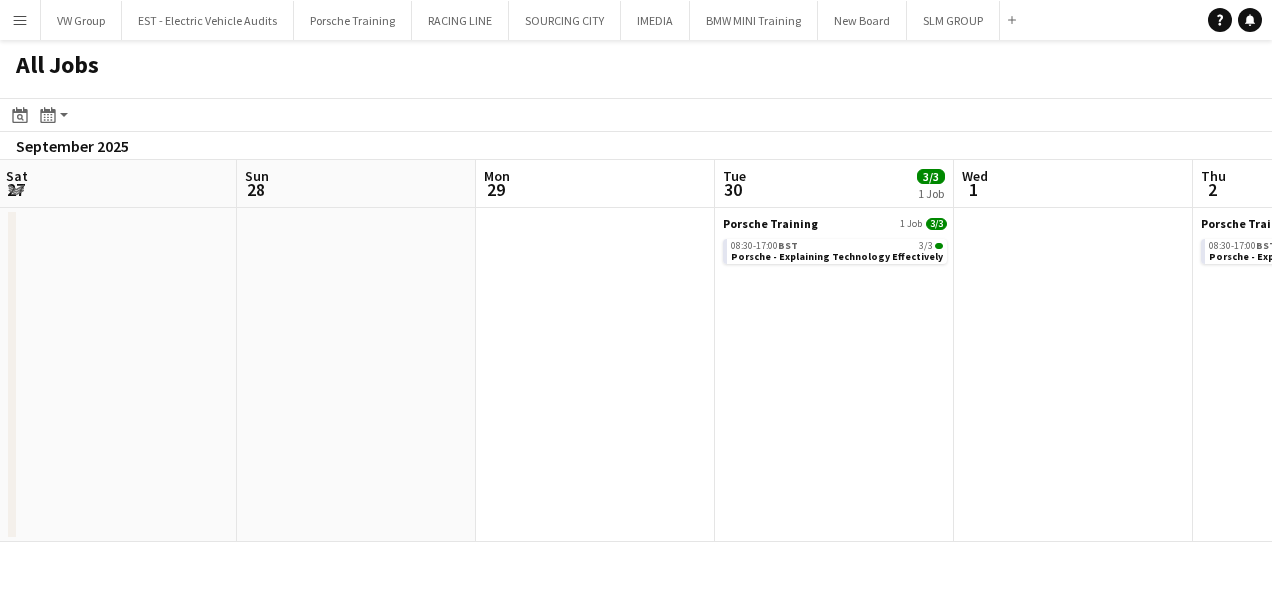 drag, startPoint x: 964, startPoint y: 392, endPoint x: 692, endPoint y: 426, distance: 274.11676 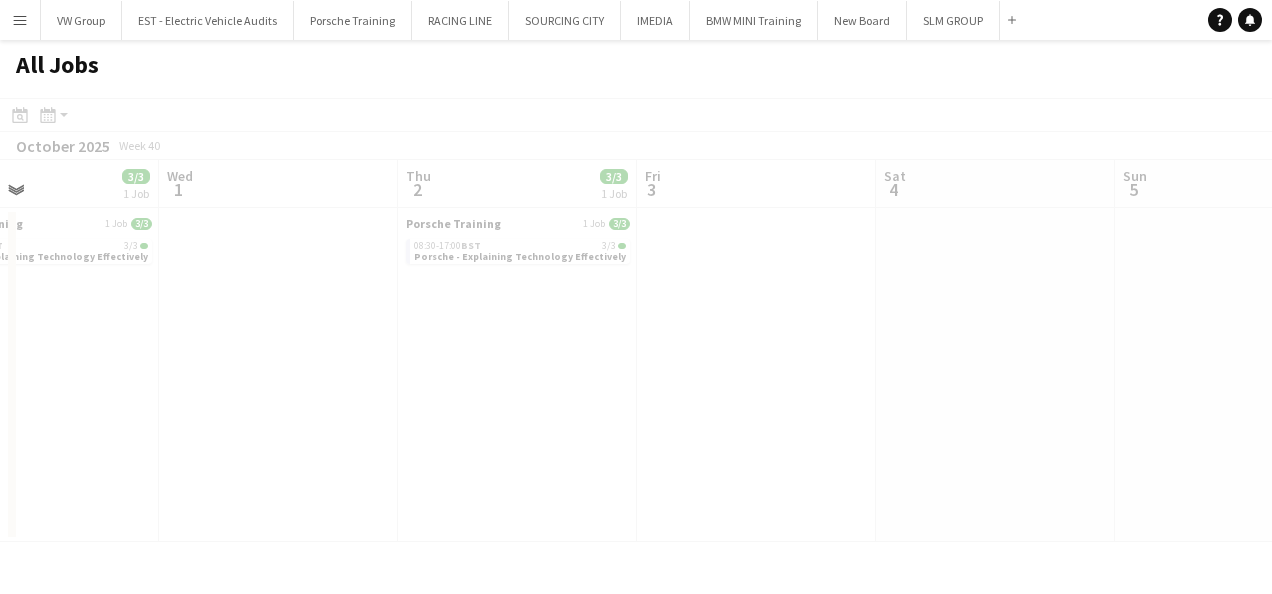 drag, startPoint x: 930, startPoint y: 388, endPoint x: 716, endPoint y: 422, distance: 216.6841 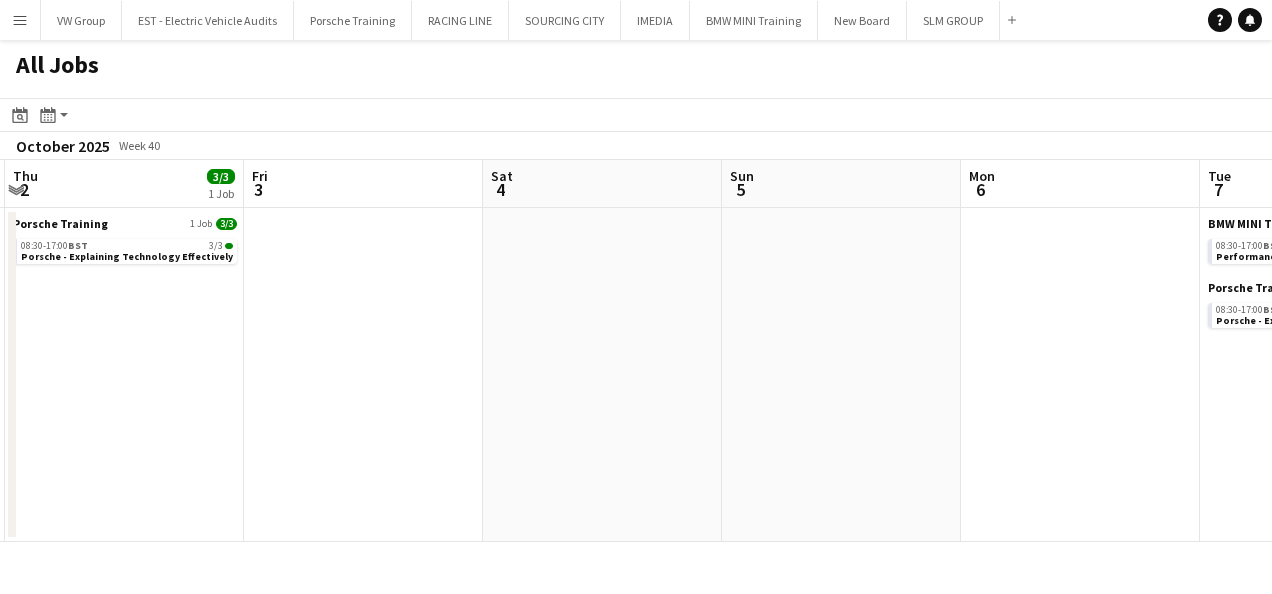 click on "Sun   28   Mon   29   Tue   30   3/3   1 Job   Wed   1   Thu   2   3/3   1 Job   Fri   3   Sat   4   Sun   5   Mon   6   Tue   7   7/7   2 Jobs   Wed   8   Porsche Training   1 Job   3/3   08:30-17:00    BST   3/3   Porsche - Explaining Technology Effectively   Porsche Training   1 Job   3/3   08:30-17:00    BST   3/3   Porsche - Explaining Technology Effectively   BMW MINI Training   1 Job   4/4   08:30-17:00    BST   4/4    Performance Appraisals  Experienced Managers 2   Porsche Training   1 Job   3/3   08:30-17:00    BST   3/3   Porsche - Explaining Technology Effectively" at bounding box center [636, 351] 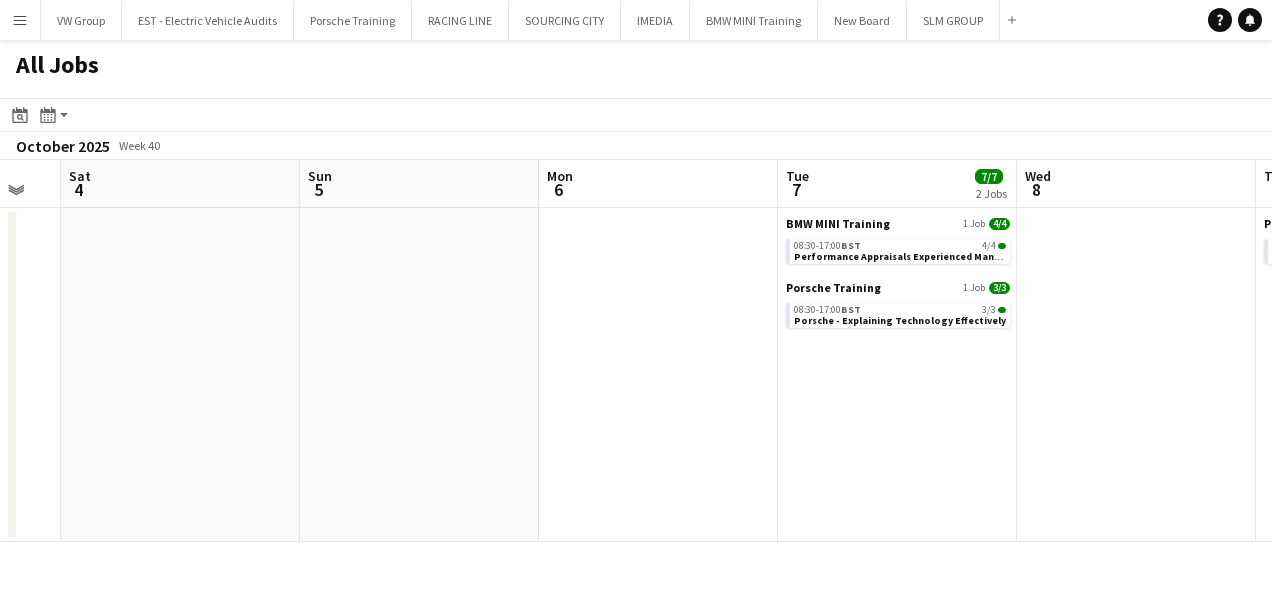 drag, startPoint x: 832, startPoint y: 423, endPoint x: 622, endPoint y: 451, distance: 211.85844 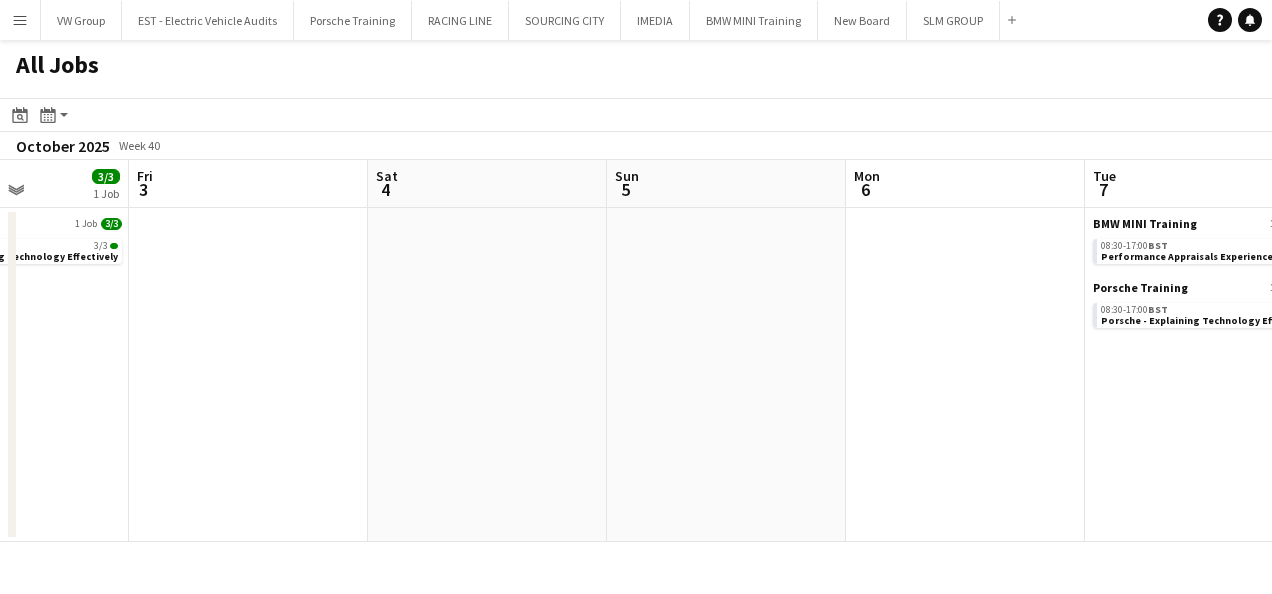 drag 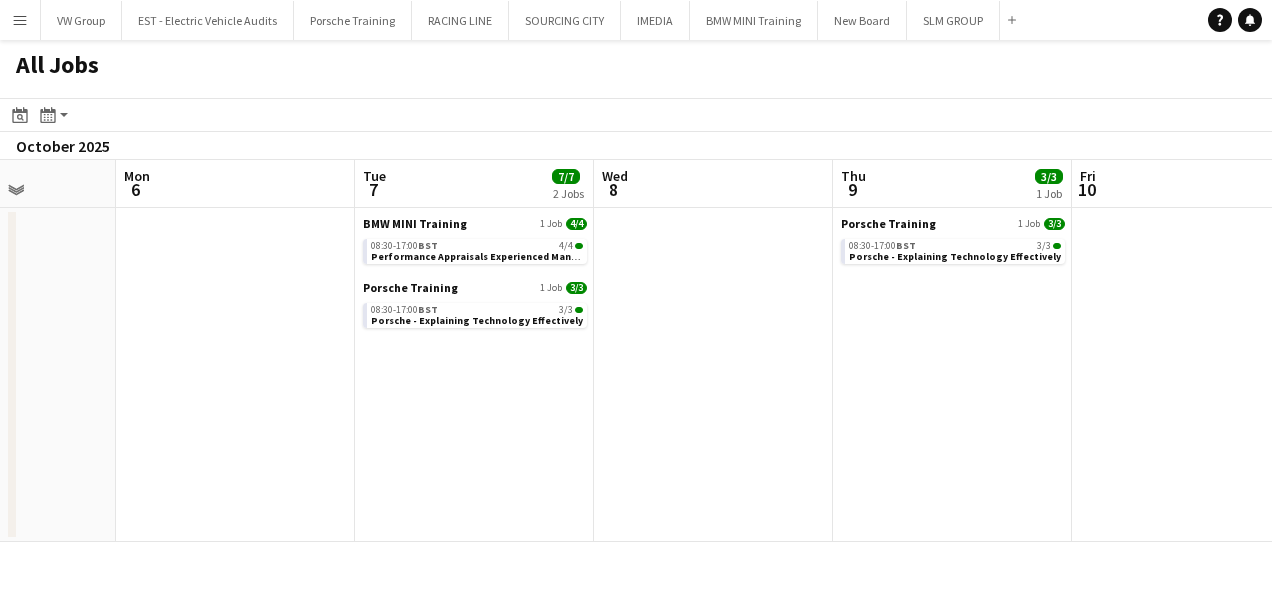 click on "Thu   2   3/3   1 Job   Fri   3   Sat   4   Sun   5   Mon   6   Tue   7   7/7   2 Jobs   Wed   8   Thu   9   3/3   1 Job   Fri   10   Sat   11   Sun   12   Porsche Training   1 Job   3/3   08:30-17:00    BST   3/3   Porsche - Explaining Technology Effectively   BMW MINI Training   1 Job   4/4   08:30-17:00    BST   4/4    Performance Appraisals  Experienced Managers 2   Porsche Training   1 Job   3/3   08:30-17:00    BST   3/3   Porsche - Explaining Technology Effectively   Porsche Training   1 Job   3/3   08:30-17:00    BST   3/3   Porsche - Explaining Technology Effectively" at bounding box center [636, 351] 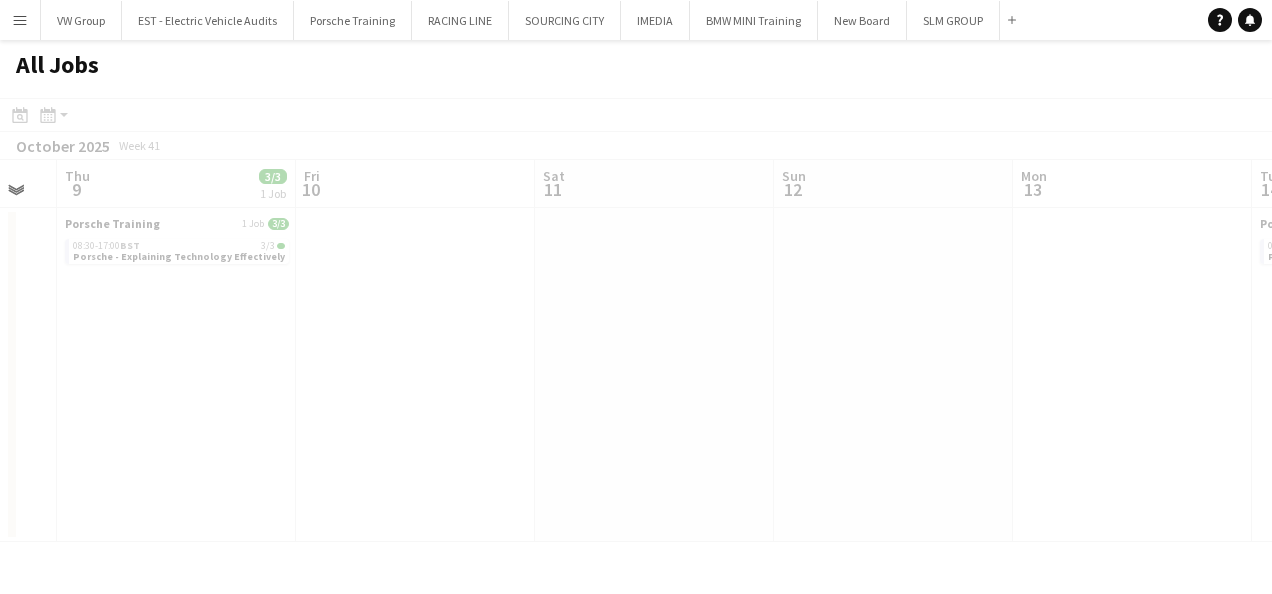 click on "All Jobs
Date picker
AUG 2025 AUG 2025 Monday M Tuesday T Wednesday W Thursday T Friday F Saturday S Sunday S  AUG   1   2   3   4   5   6   7   8   9   10   11   12   13   14   15   16   17   18   19   20   21   22   23   24   25   26   27   28   29   30   31
Comparison range
Comparison range
Today
Month view / Day view
Day view by Board Day view by Job Month view  October 2025   Week 41
Expand/collapse
Mon   6   Tue   7   7/7   2 Jobs   Wed   8   Thu   9   3/3   1 Job   Fri   10   Sat   11   Sun   12   Mon   13   Tue   14   3/3   1 Job   Wed   15   3/3   1 Job   Thu   16   BMW MINI Training   1 Job   4/4   08:30-17:00    BST   4/4    Performance Appraisals  Experienced Managers 2   Porsche Training   1 Job   3/3   08:30-17:00    BST   3/3   Porsche - Explaining Technology Effectively   Porsche Training   1 Job   3/3   08:30-17:00" 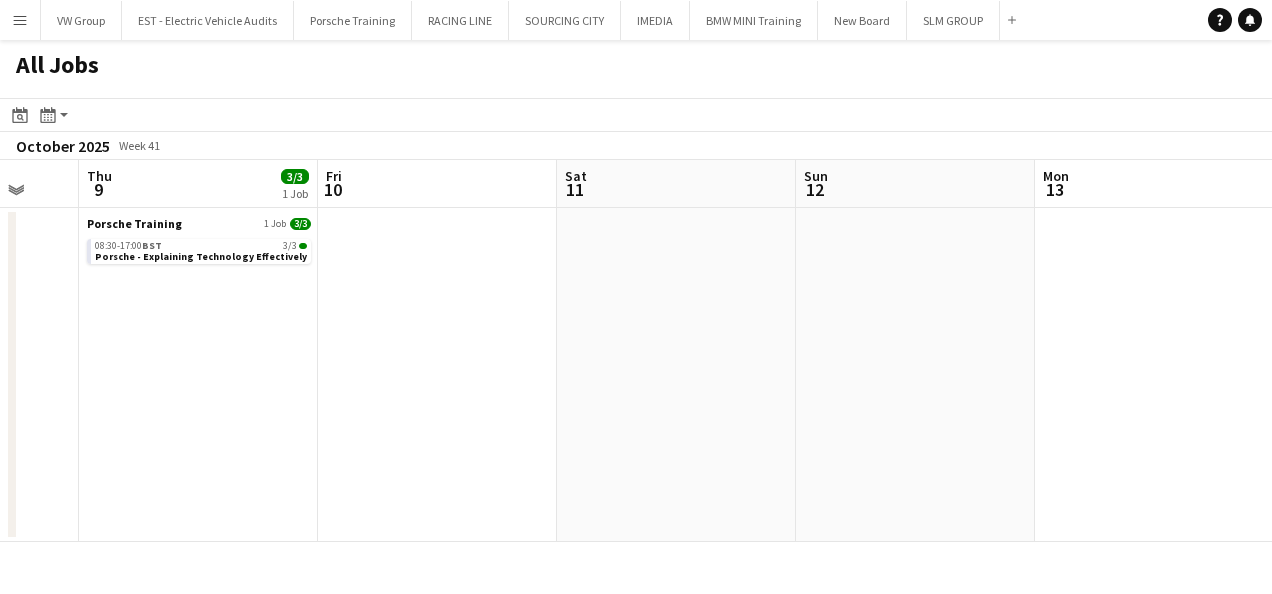 click on "Mon   6   Tue   7   7/7   2 Jobs   Wed   8   Thu   9   3/3   1 Job   Fri   10   Sat   11   Sun   12   Mon   13   Tue   14   3/3   1 Job   Wed   15   3/3   1 Job   Thu   16   3/3   1 Job   BMW MINI Training   1 Job   4/4   08:30-17:00    BST   4/4    Performance Appraisals  Experienced Managers 2   Porsche Training   1 Job   3/3   08:30-17:00    BST   3/3   Porsche - Explaining Technology Effectively   Porsche Training   1 Job   3/3   08:30-17:00    BST   3/3   Porsche - Explaining Technology Effectively   Porsche Training   1 Job   3/3   08:30-17:00    BST   3/3   Porsche, Sales Qualification – Inventory V Pipeline course.   Porsche Training   1 Job   3/3   08:30-17:00    BST   3/3    Porsche, Sales Qualification – Inventory V Pipeline course.   Porsche Training   1 Job   3/3   08:30-17:00    BST   3/3   Porsche, Sales Qualification – Inventory V Pipeline course." at bounding box center [636, 351] 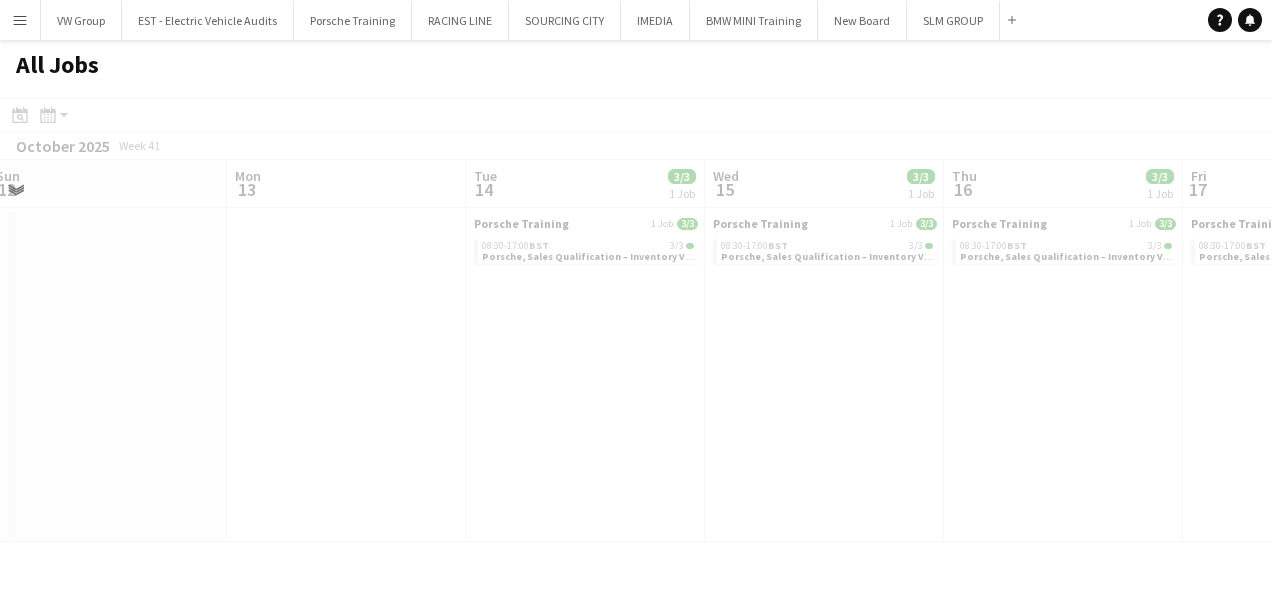 click on "All Jobs
Date picker
AUG 2025 AUG 2025 Monday M Tuesday T Wednesday W Thursday T Friday F Saturday S Sunday S  AUG   1   2   3   4   5   6   7   8   9   10   11   12   13   14   15   16   17   18   19   20   21   22   23   24   25   26   27   28   29   30   31
Comparison range
Comparison range
Today
Month view / Day view
Day view by Board Day view by Job Month view  October 2025   Week 41
Expand/collapse
Fri   10   Sat   11   Sun   12   Mon   13   Tue   14   3/3   1 Job   Wed   15   3/3   1 Job   Thu   16   3/3   1 Job   Fri   17   3/3   1 Job   Sat   18   Sun   19   Mon   20   Porsche Training   1 Job   3/3   08:30-17:00    BST   3/3   Porsche, Sales Qualification – Inventory V Pipeline course.   Porsche Training   1 Job   3/3   08:30-17:00    BST   3/3    Porsche, Sales Qualification – Inventory V Pipeline course.   1 Job   3/3" 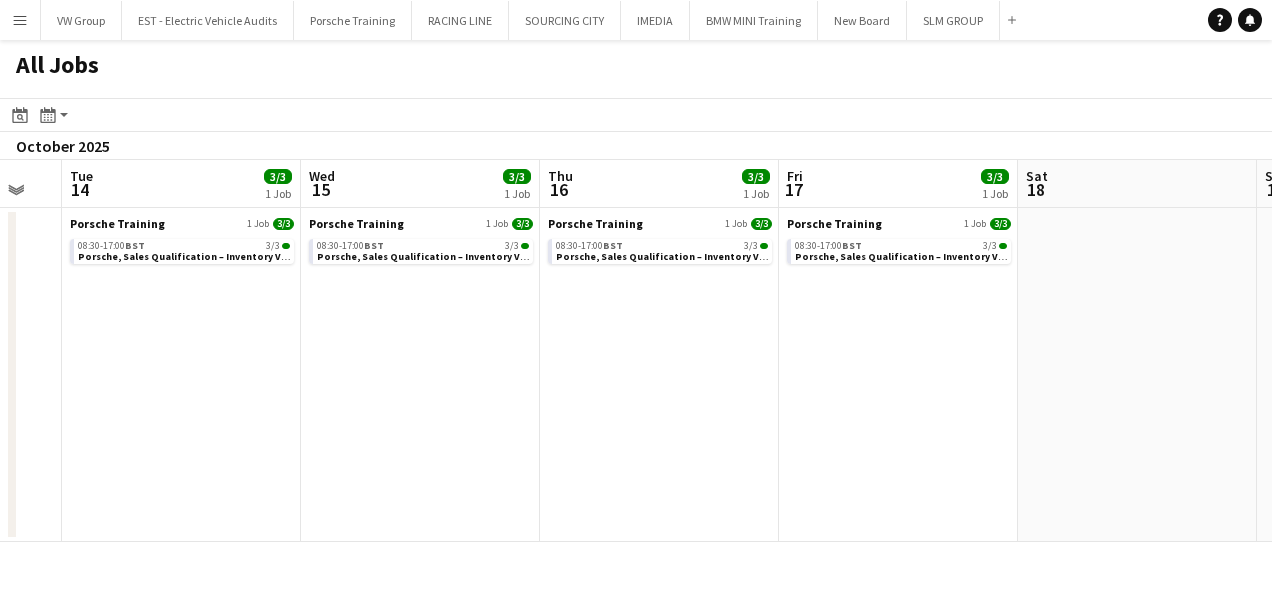 click on "Fri   10   Sat   11   Sun   12   Mon   13   Tue   14   3/3   1 Job   Wed   15   3/3   1 Job   Thu   16   3/3   1 Job   Fri   17   3/3   1 Job   Sat   18   Sun   19   Mon   20   Porsche Training   1 Job   3/3   08:30-17:00    BST   3/3   Porsche, Sales Qualification – Inventory V Pipeline course.   Porsche Training   1 Job   3/3   08:30-17:00    BST   3/3    Porsche, Sales Qualification – Inventory V Pipeline course.   Porsche Training   1 Job   3/3   08:30-17:00    BST   3/3   Porsche, Sales Qualification – Inventory V Pipeline course.   Porsche Training   1 Job   3/3   08:30-17:00    BST   3/3    Porsche, Sales Qualification – Inventory V Pipeline course." at bounding box center [636, 351] 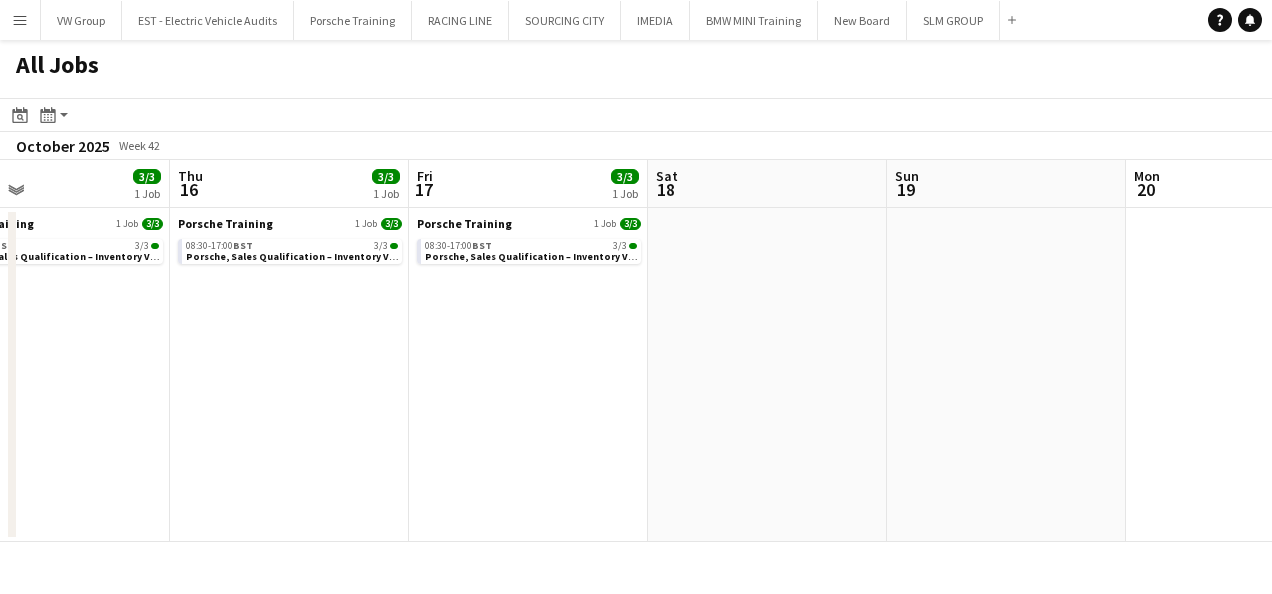click on "Sun   12   Mon   13   Tue   14   3/3   1 Job   Wed   15   3/3   1 Job   Thu   16   3/3   1 Job   Fri   17   3/3   1 Job   Sat   18   Sun   19   Mon   20   Tue   21   3/3   1 Job   Wed   22   10/10   4 Jobs   Porsche Training   1 Job   3/3   08:30-17:00    BST   3/3   Porsche, Sales Qualification – Inventory V Pipeline course.   Porsche Training   1 Job   3/3   08:30-17:00    BST   3/3    Porsche, Sales Qualification – Inventory V Pipeline course.   Porsche Training   1 Job   3/3   08:30-17:00    BST   3/3   Porsche, Sales Qualification – Inventory V Pipeline course.   Porsche Training   1 Job   3/3   08:30-17:00    BST   3/3    Porsche, Sales Qualification – Inventory V Pipeline course.   Porsche Training   1 Job   3/3   08:30-17:00    BST   3/3    Porsche "My role as a Porsche Pro"   BMW MINI Training   1 Job   4/4   08:30-17:00    BST   4/4   Structured Interview Skills (S.I.S)    Porsche Training   3 Jobs   6/6   08:30-17:00    BST   2/2    Porsche Aftersales Process Core   08:30-17:00    BST" at bounding box center [636, 351] 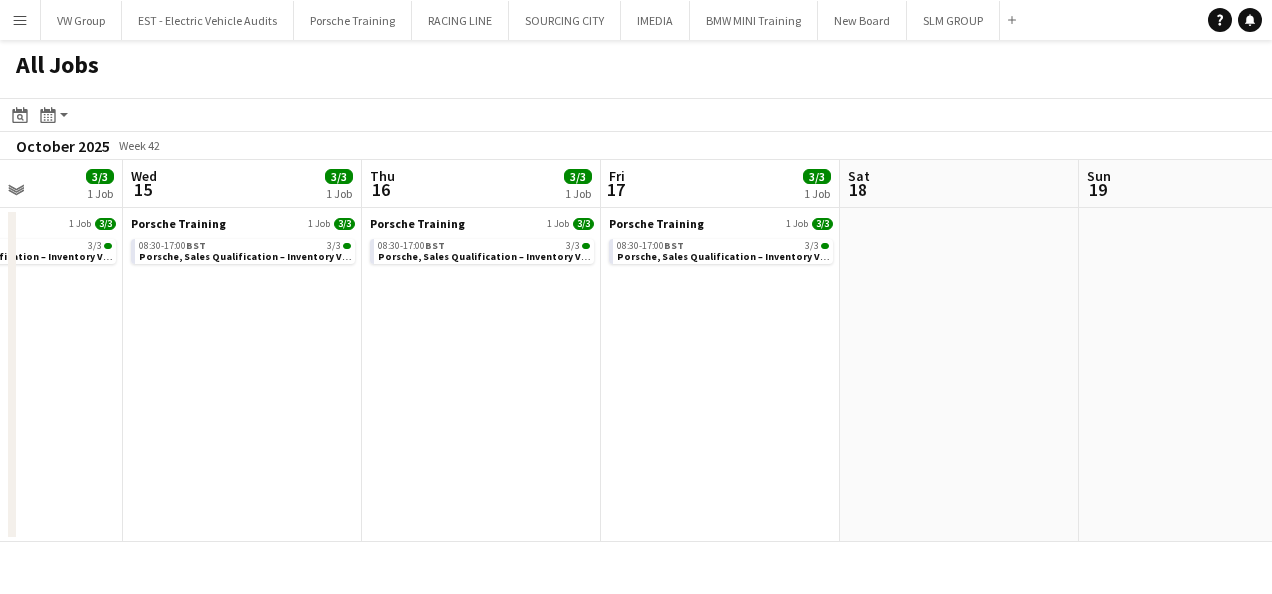 click on "All Jobs
Date picker
AUG 2025 AUG 2025 Monday M Tuesday T Wednesday W Thursday T Friday F Saturday S Sunday S  AUG   1   2   3   4   5   6   7   8   9   10   11   12   13   14   15   16   17   18   19   20   21   22   23   24   25   26   27   28   29   30   31
Comparison range
Comparison range
Today
Month view / Day view
Day view by Board Day view by Job Month view  October 2025   Week 42
Expand/collapse
Sun   12   Mon   13   Tue   14   3/3   1 Job   Wed   15   3/3   1 Job   Thu   16   3/3   1 Job   Fri   17   3/3   1 Job   Sat   18   Sun   19   Mon   20   Tue   21   3/3   1 Job   Wed   22   10/10   4 Jobs   Porsche Training   1 Job   3/3   08:30-17:00    BST   3/3   Porsche, Sales Qualification – Inventory V Pipeline course.   Porsche Training   1 Job   3/3   08:30-17:00    BST   3/3   Porsche Training   1 Job   3/3   08:30-17:00" 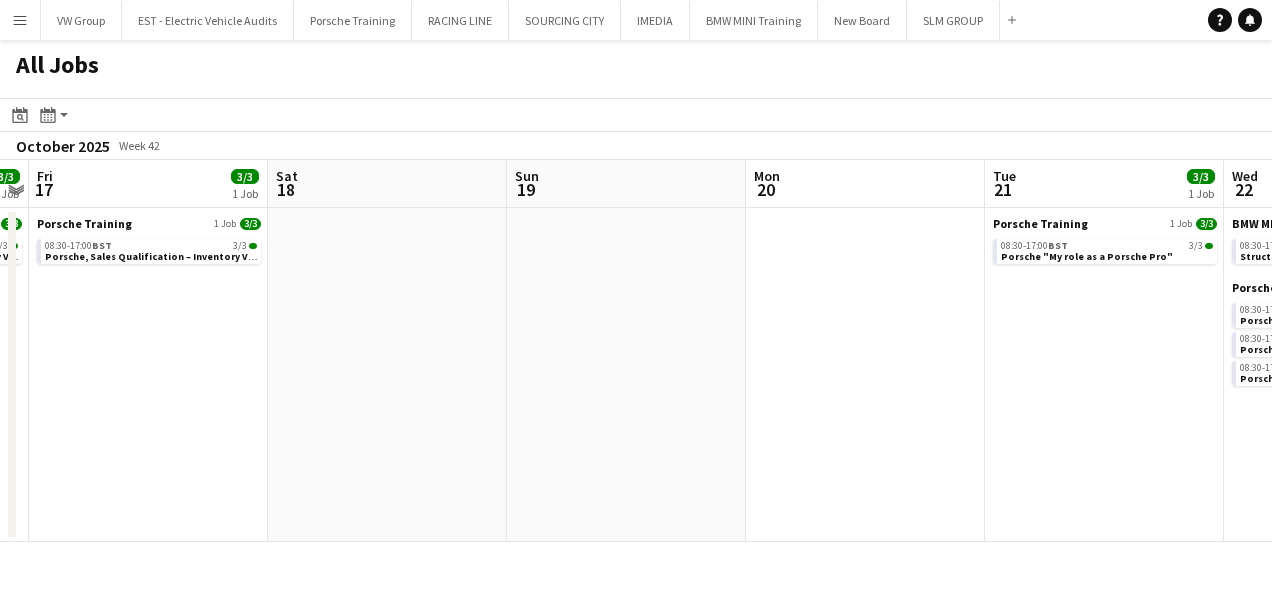 click on "Tue   14   3/3   1 Job   Wed   15   3/3   1 Job   Thu   16   3/3   1 Job   Fri   17   3/3   1 Job   Sat   18   Sun   19   Mon   20   Tue   21   3/3   1 Job   Wed   22   10/10   4 Jobs   Thu   23   2/2   1 Job   Fri   24   Porsche Training   1 Job   3/3   08:30-17:00    BST   3/3   Porsche, Sales Qualification – Inventory V Pipeline course.   Porsche Training   1 Job   3/3   08:30-17:00    BST   3/3    Porsche, Sales Qualification – Inventory V Pipeline course.   Porsche Training   1 Job   3/3   08:30-17:00    BST   3/3   Porsche, Sales Qualification – Inventory V Pipeline course.   Porsche Training   1 Job   3/3   08:30-17:00    BST   3/3    Porsche, Sales Qualification – Inventory V Pipeline course.   Porsche Training   1 Job   3/3   08:30-17:00    BST   3/3    Porsche "My role as a Porsche Pro"   BMW MINI Training   1 Job   4/4   08:30-17:00    BST   4/4   Structured Interview Skills (S.I.S)    Porsche Training   3 Jobs   6/6   08:30-17:00    BST   2/2    Porsche Aftersales Process Core   BST" at bounding box center (636, 351) 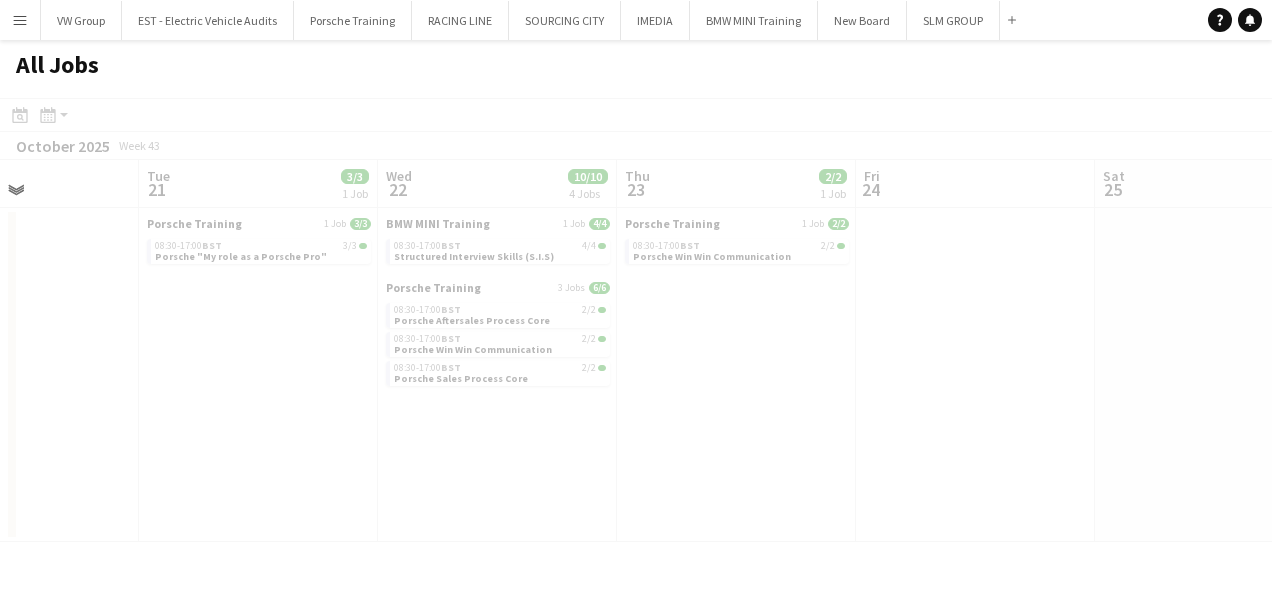 click on "All Jobs
Date picker
AUG 2025 AUG 2025 Monday M Tuesday T Wednesday W Thursday T Friday F Saturday S Sunday S  AUG   1   2   3   4   5   6   7   8   9   10   11   12   13   14   15   16   17   18   19   20   21   22   23   24   25   26   27   28   29   30   31
Comparison range
Comparison range
Today
Month view / Day view
Day view by Board Day view by Job Month view  October 2025   Week 42
Expand/collapse
Sat   18   Sun   19   Mon   20   Tue   21   3/3   1 Job   Wed   22   10/10   4 Jobs   Thu   23   2/2   1 Job   Fri   24   Sat   25   Sun   26   Mon   27   Tue   28   Porsche Training   1 Job   3/3   08:30-17:00    BST   3/3    Porsche "My role as a Porsche Pro"   BMW MINI Training   1 Job   4/4   08:30-17:00    BST   4/4   Structured Interview Skills (S.I.S)    Porsche Training   3 Jobs   6/6   08:30-17:00    BST   2/2   08:30-17:00" 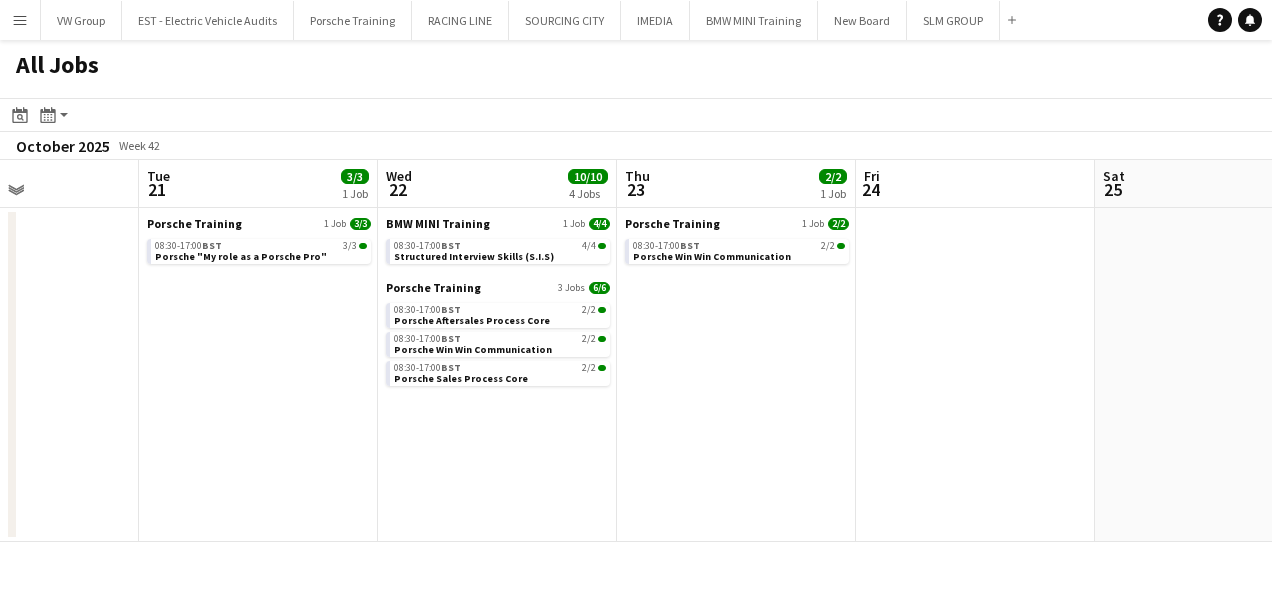 scroll, scrollTop: 0, scrollLeft: 690, axis: horizontal 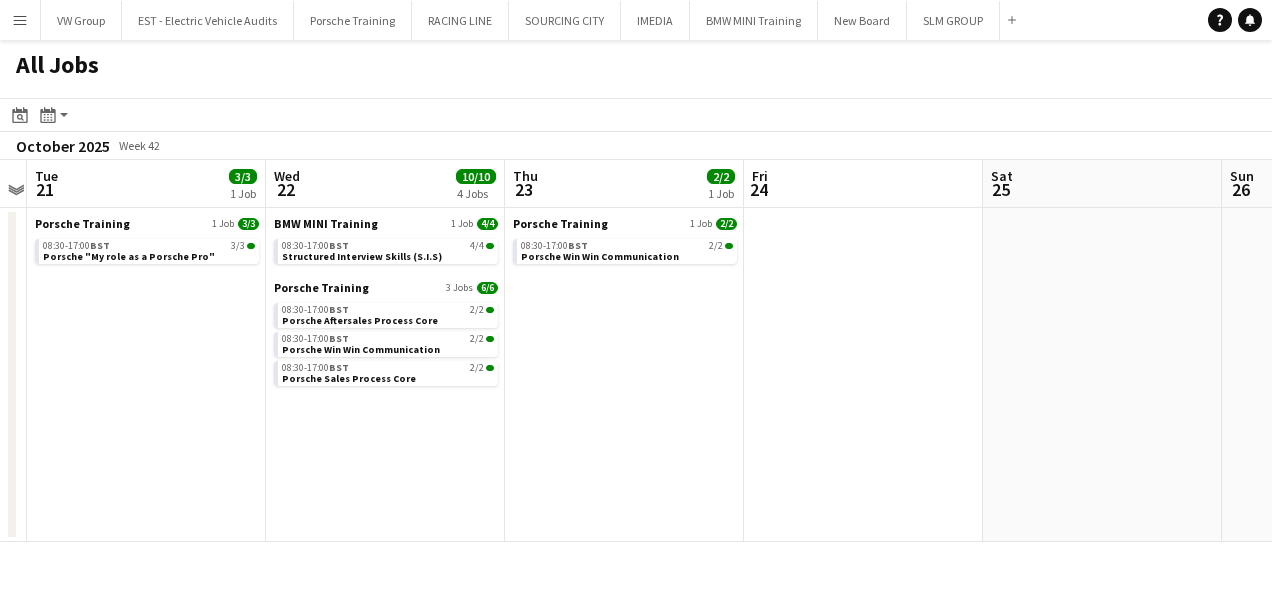 click on "Sat   18   Sun   19   Mon   20   Tue   21   3/3   1 Job   Wed   22   10/10   4 Jobs   Thu   23   2/2   1 Job   Fri   24   Sat   25   Sun   26   Mon   27   Tue   28   3/3   1 Job   Porsche Training   1 Job   3/3   08:30-17:00    BST   3/3    Porsche "My role as a Porsche Pro"   BMW MINI Training   1 Job   4/4   08:30-17:00    BST   4/4   Structured Interview Skills (S.I.S)    Porsche Training   3 Jobs   6/6   08:30-17:00    BST   2/2    Porsche Aftersales Process Core   08:30-17:00    BST   2/2    Porsche Win Win Communication   08:30-17:00    BST   2/2   Porsche Sales Process Core   Porsche Training   1 Job   2/2   08:30-17:00    BST   2/2    Porsche Win Win Communication   Porsche Training   1 Job   3/3   08:30-17:00    GMT   3/3   Porsche, Sales Qualification – Inventory V Pipeline course." at bounding box center (636, 351) 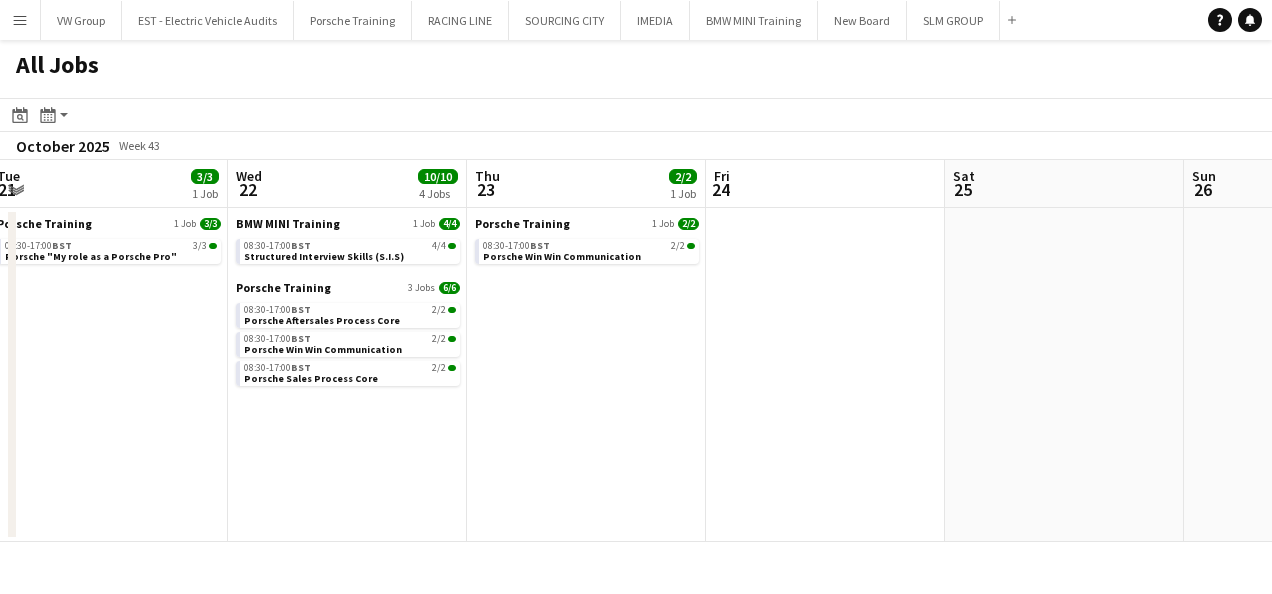 click on "Sat   18   Sun   19   Mon   20   Tue   21   3/3   1 Job   Wed   22   10/10   4 Jobs   Thu   23   2/2   1 Job   Fri   24   Sat   25   Sun   26   Mon   27   Tue   28   3/3   1 Job   Porsche Training   1 Job   3/3   08:30-17:00    BST   3/3    Porsche "My role as a Porsche Pro"   BMW MINI Training   1 Job   4/4   08:30-17:00    BST   4/4   Structured Interview Skills (S.I.S)    Porsche Training   3 Jobs   6/6   08:30-17:00    BST   2/2    Porsche Aftersales Process Core   08:30-17:00    BST   2/2    Porsche Win Win Communication   08:30-17:00    BST   2/2   Porsche Sales Process Core   Porsche Training   1 Job   2/2   08:30-17:00    BST   2/2    Porsche Win Win Communication   Porsche Training   1 Job   3/3   08:30-17:00    GMT   3/3   Porsche, Sales Qualification – Inventory V Pipeline course." at bounding box center [636, 351] 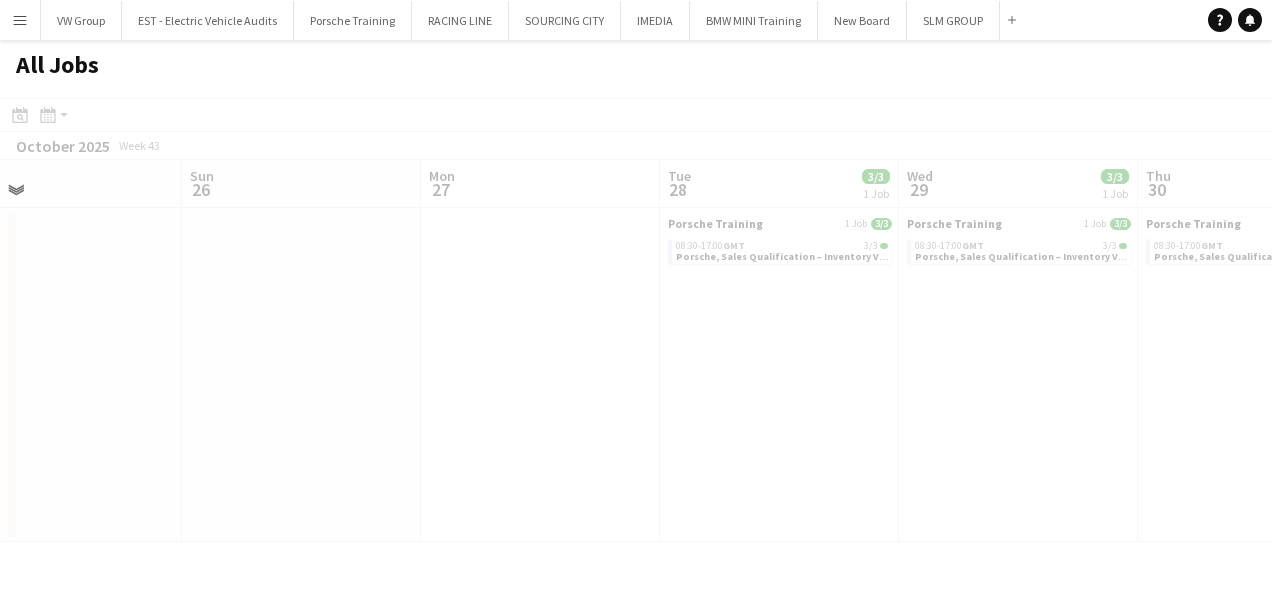 click on "All Jobs
Date picker
AUG 2025 AUG 2025 Monday M Tuesday T Wednesday W Thursday T Friday F Saturday S Sunday S  AUG   1   2   3   4   5   6   7   8   9   10   11   12   13   14   15   16   17   18   19   20   21   22   23   24   25   26   27   28   29   30   31
Comparison range
Comparison range
Today
Month view / Day view
Day view by Board Day view by Job Month view  October 2025   Week 43
Expand/collapse
Wed   22   10/10   4 Jobs   Thu   23   2/2   1 Job   Fri   24   Sat   25   Sun   26   Mon   27   Tue   28   3/3   1 Job   Wed   29   3/3   1 Job   Thu   30   3/3   1 Job   Fri   31   3/3   1 Job   Sat   1   BMW MINI Training   1 Job   4/4   08:30-17:00    BST   4/4   Structured Interview Skills (S.I.S)    Porsche Training   3 Jobs   6/6   08:30-17:00    BST   2/2    Porsche Aftersales Process Core   08:30-17:00    BST   2/2   BST   2/2" 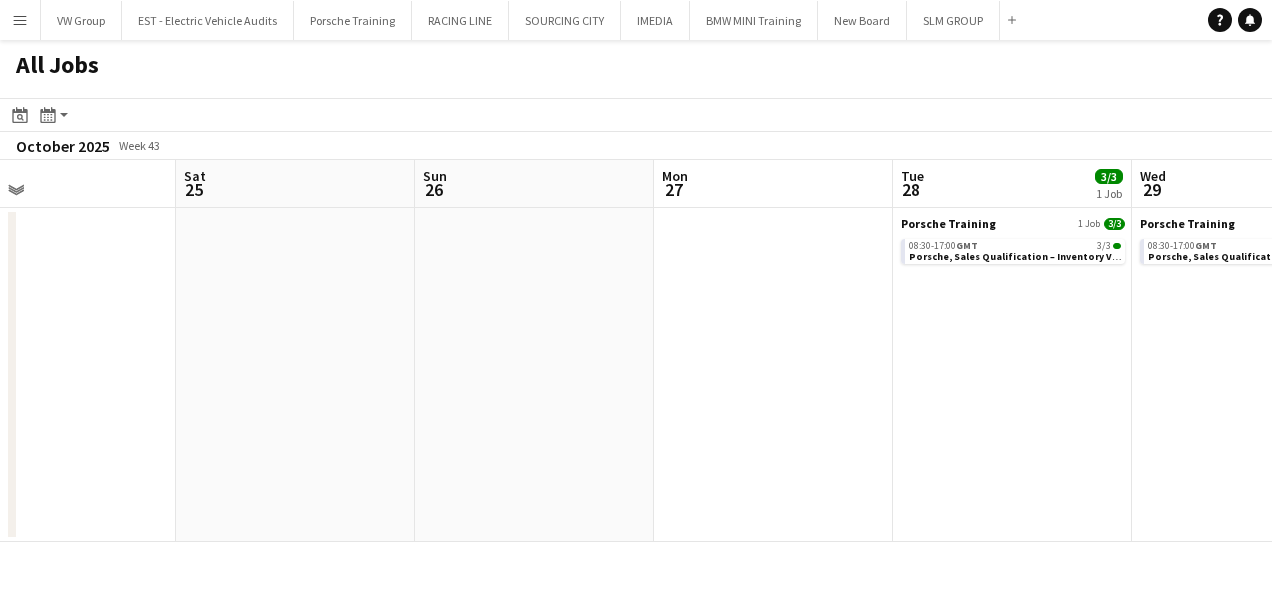 click on "Menu
Boards
Boards   Boards   All jobs   Status
Workforce
Workforce   My Workforce   Recruiting
Comms
Comms
Pay
Pay   Approvals   Payments   Reports
Platform Settings
Platform Settings   App settings   Your settings   Profiles
Training Academy
Training Academy
Knowledge Base
Knowledge Base
Product Updates
Product Updates   Log Out   Privacy   VW Group
Close
EST -  Electric Vehicle Audits
Close
Porsche Training
Close
RACING LINE
Close
SOURCING CITY
Close
IMEDIA
Close
BMW MINI Training
Close
New Board
Close
SLM GROUP
Close" at bounding box center [636, 297] 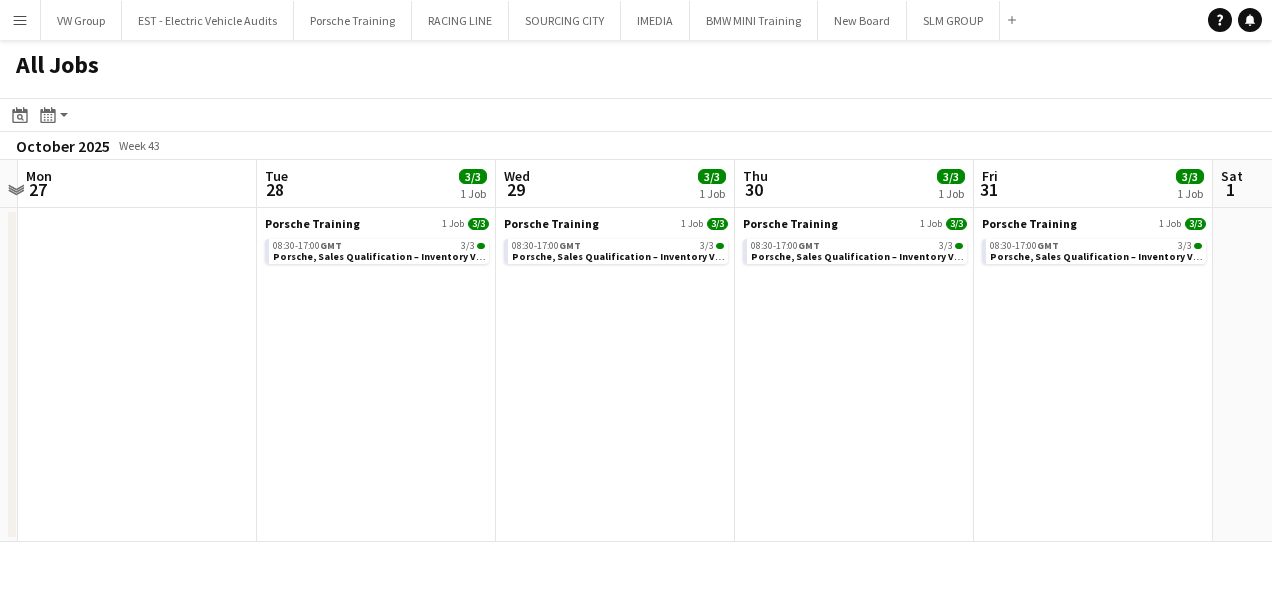 click on "Menu
Boards
Boards   Boards   All jobs   Status
Workforce
Workforce   My Workforce   Recruiting
Comms
Comms
Pay
Pay   Approvals   Payments   Reports
Platform Settings
Platform Settings   App settings   Your settings   Profiles
Training Academy
Training Academy
Knowledge Base
Knowledge Base
Product Updates
Product Updates   Log Out   Privacy   VW Group
Close
EST -  Electric Vehicle Audits
Close
Porsche Training
Close
RACING LINE
Close
SOURCING CITY
Close
IMEDIA
Close
BMW MINI Training
Close
New Board
Close
SLM GROUP
Close" at bounding box center (636, 297) 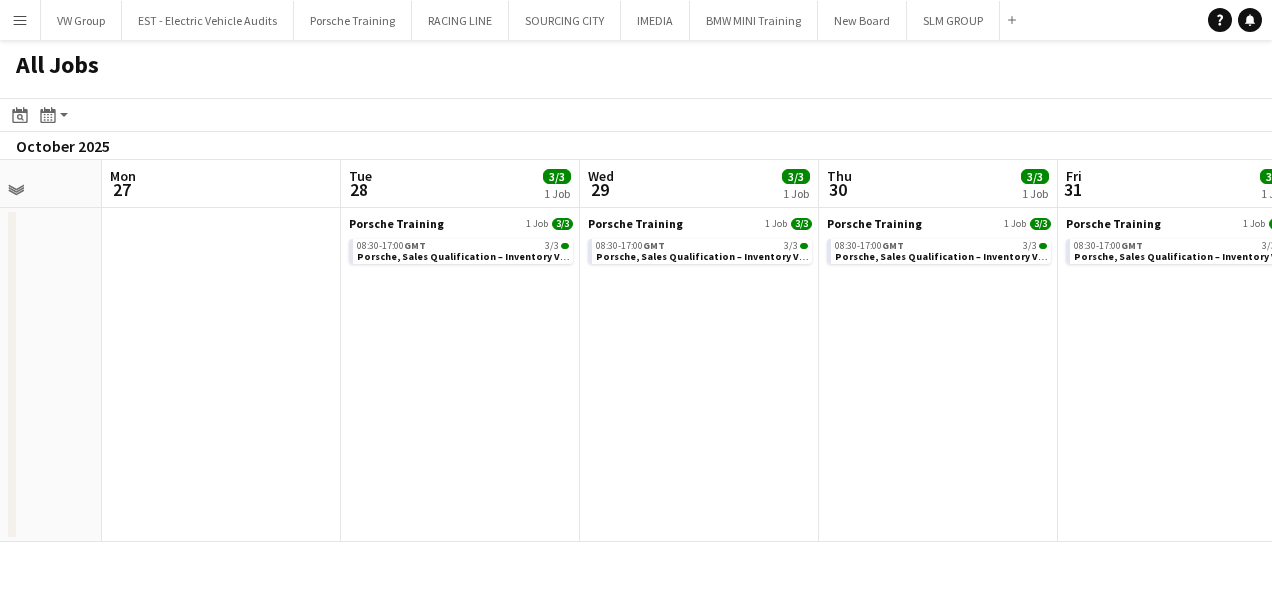 click on "All Jobs
Date picker
AUG 2025 AUG 2025 Monday M Tuesday T Wednesday W Thursday T Friday F Saturday S Sunday S  AUG   1   2   3   4   5   6   7   8   9   10   11   12   13   14   15   16   17   18   19   20   21   22   23   24   25   26   27   28   29   30   31
Comparison range
Comparison range
Today
Month view / Day view
Day view by Board Day view by Job Month view  October 2025   Week 43
Expand/collapse
Fri   24   Sat   25   Sun   26   Mon   27   Tue   28   3/3   1 Job   Wed   29   3/3   1 Job   Thu   30   3/3   1 Job   Fri   31   3/3   1 Job   Sat   1   Sun   2   Mon   3   Porsche Training   1 Job   3/3   08:30-17:00    GMT   3/3   Porsche, Sales Qualification – Inventory V Pipeline course.   Porsche Training   1 Job   3/3   08:30-17:00    GMT   3/3   Porsche, Sales Qualification – Inventory V Pipeline course.   Porsche Training" 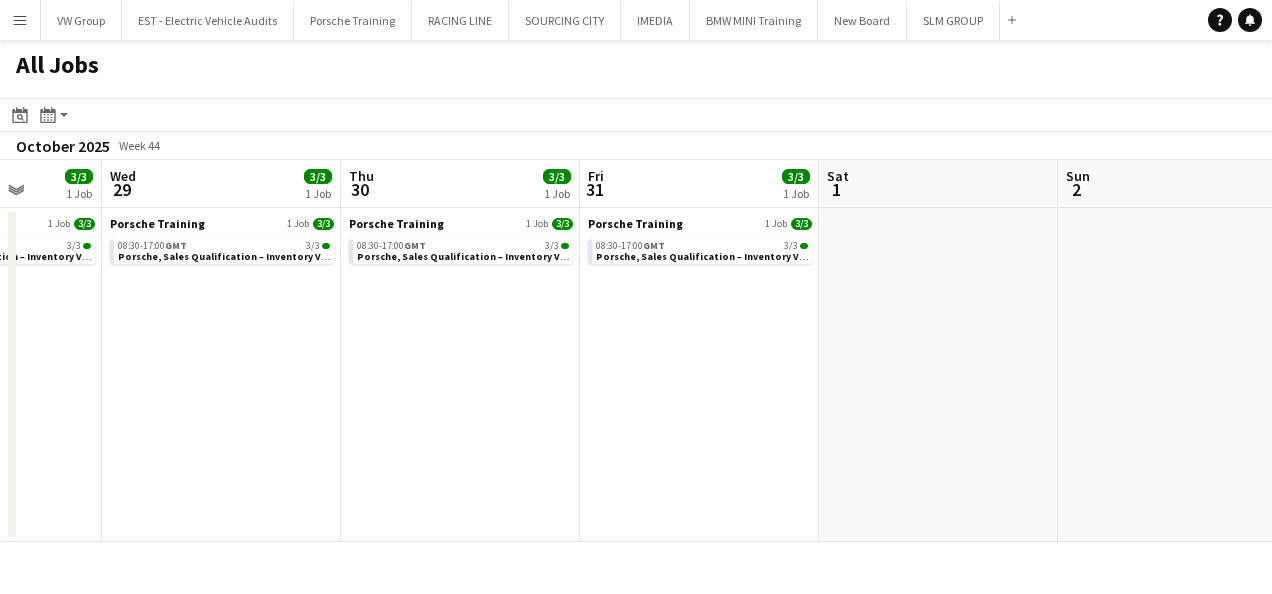 click on "Sun   26   Mon   27   Tue   28   3/3   1 Job   Wed   29   3/3   1 Job   Thu   30   3/3   1 Job   Fri   31   3/3   1 Job   Sat   1   Sun   2   Mon   3   Tue   4   Wed   5   Porsche Training   1 Job   3/3   08:30-17:00    GMT   3/3   Porsche, Sales Qualification – Inventory V Pipeline course.   Porsche Training   1 Job   3/3   08:30-17:00    GMT   3/3   Porsche, Sales Qualification – Inventory V Pipeline course.   Porsche Training   1 Job   3/3   08:30-17:00    GMT   3/3   Porsche, Sales Qualification – Inventory V Pipeline course.   Porsche Training   1 Job   3/3   08:30-17:00    GMT   3/3    Porsche, Sales Qualification – Inventory V Pipeline course." at bounding box center [636, 351] 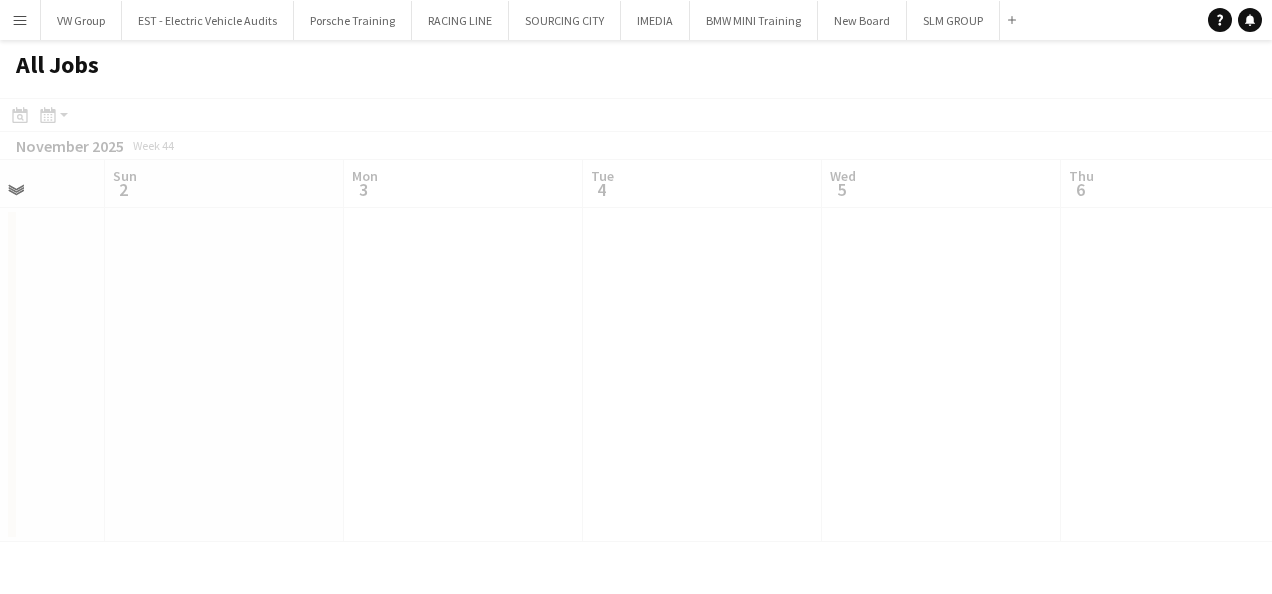 click on "All Jobs
Date picker
AUG 2025 AUG 2025 Monday M Tuesday T Wednesday W Thursday T Friday F Saturday S Sunday S  AUG   1   2   3   4   5   6   7   8   9   10   11   12   13   14   15   16   17   18   19   20   21   22   23   24   25   26   27   28   29   30   31
Comparison range
Comparison range
Today
Month view / Day view
Day view by Board Day view by Job Month view  November 2025   Week 44
Expand/collapse
Thu   30   3/3   1 Job   Fri   31   3/3   1 Job   Sat   1   Sun   2   Mon   3   Tue   4   Wed   5   Thu   6   Fri   7   3/3   1 Job   Sat   8   Sun   9   Porsche Training   1 Job   3/3   08:30-17:00    GMT   3/3   Porsche, Sales Qualification – Inventory V Pipeline course.   Porsche Training   1 Job   3/3   08:30-17:00    GMT   3/3    Porsche, Sales Qualification – Inventory V Pipeline course.   Porsche Training   1 Job   3/3   GMT" 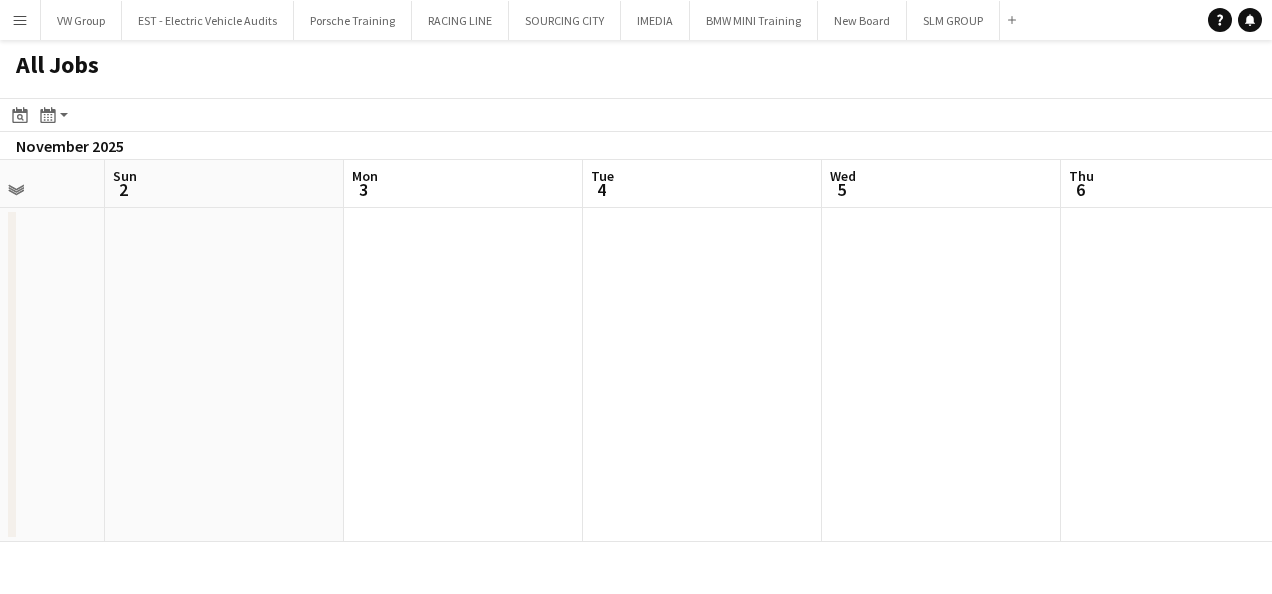 click on "Thu   30   3/3   1 Job   Fri   31   3/3   1 Job   Sat   1   Sun   2   Mon   3   Tue   4   Wed   5   Thu   6   Fri   7   3/3   1 Job   Sat   8   Sun   9   Porsche Training   1 Job   3/3   08:30-17:00    GMT   3/3   Porsche, Sales Qualification – Inventory V Pipeline course.   Porsche Training   1 Job   3/3   08:30-17:00    GMT   3/3    Porsche, Sales Qualification – Inventory V Pipeline course.   Porsche Training   1 Job   3/3   08:30-17:00    GMT   3/3    Porsche Communication Skills" at bounding box center (636, 351) 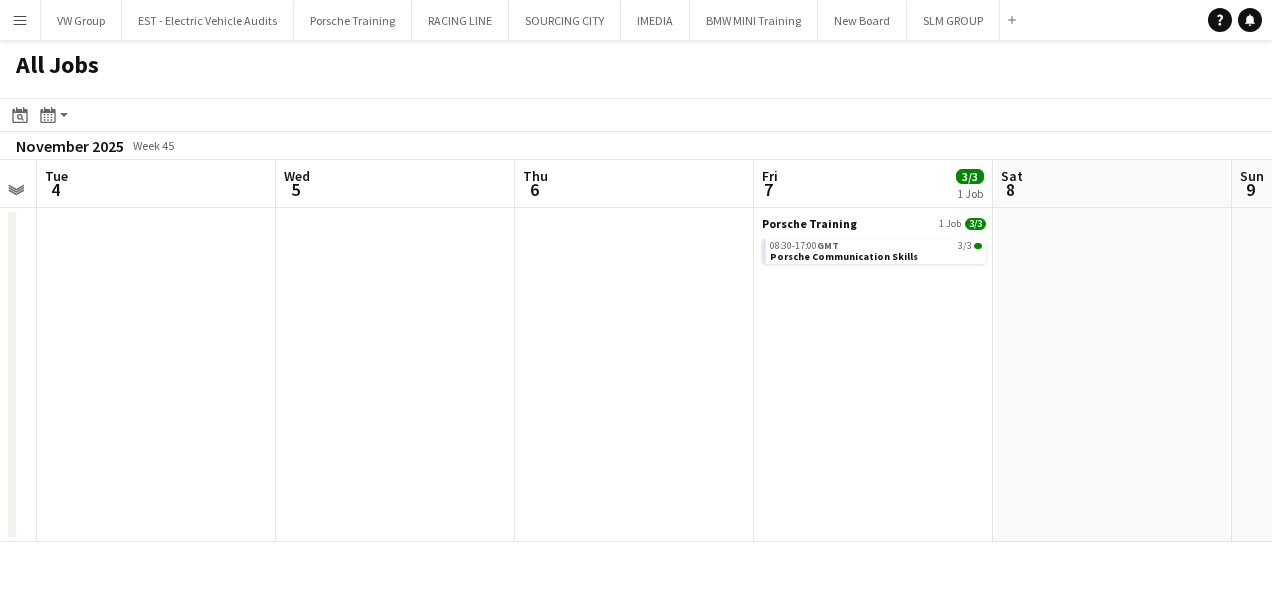 click on "Sat   1   Sun   2   Mon   3   Tue   4   Wed   5   Thu   6   Fri   7   3/3   1 Job   Sat   8   Sun   9   Mon   10   Tue   11   3/3   1 Job   Porsche Training   1 Job   3/3   08:30-17:00    GMT   3/3    Porsche Communication Skills    Porsche Training   1 Job   3/3   08:30-17:00    GMT   3/3    Porsche - Explaining Technology Effectively" at bounding box center (636, 351) 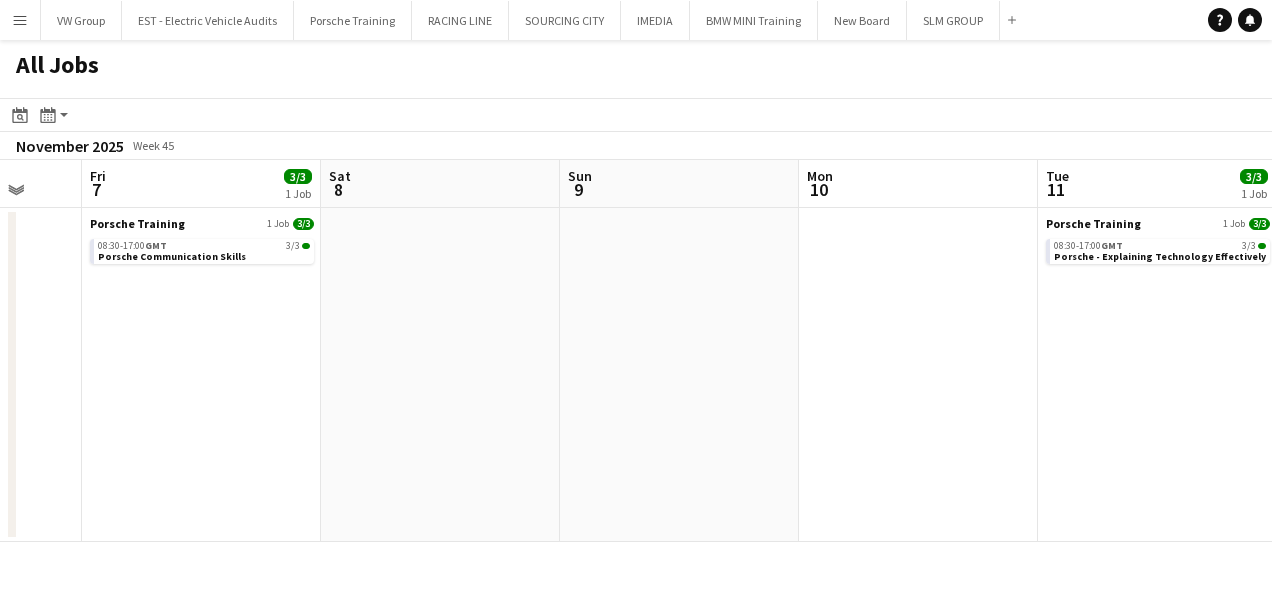 click on "Mon   3   Tue   4   Wed   5   Thu   6   Fri   7   3/3   1 Job   Sat   8   Sun   9   Mon   10   Tue   11   3/3   1 Job   Wed   12   Thu   13   3/3   1 Job   Porsche Training   1 Job   3/3   08:30-17:00    GMT   3/3    Porsche Communication Skills    Porsche Training   1 Job   3/3   08:30-17:00    GMT   3/3    Porsche - Explaining Technology Effectively   Porsche Training   1 Job   3/3   08:30-17:00    GMT   3/3   Porsche - Explaining Technology Effectively" at bounding box center (636, 351) 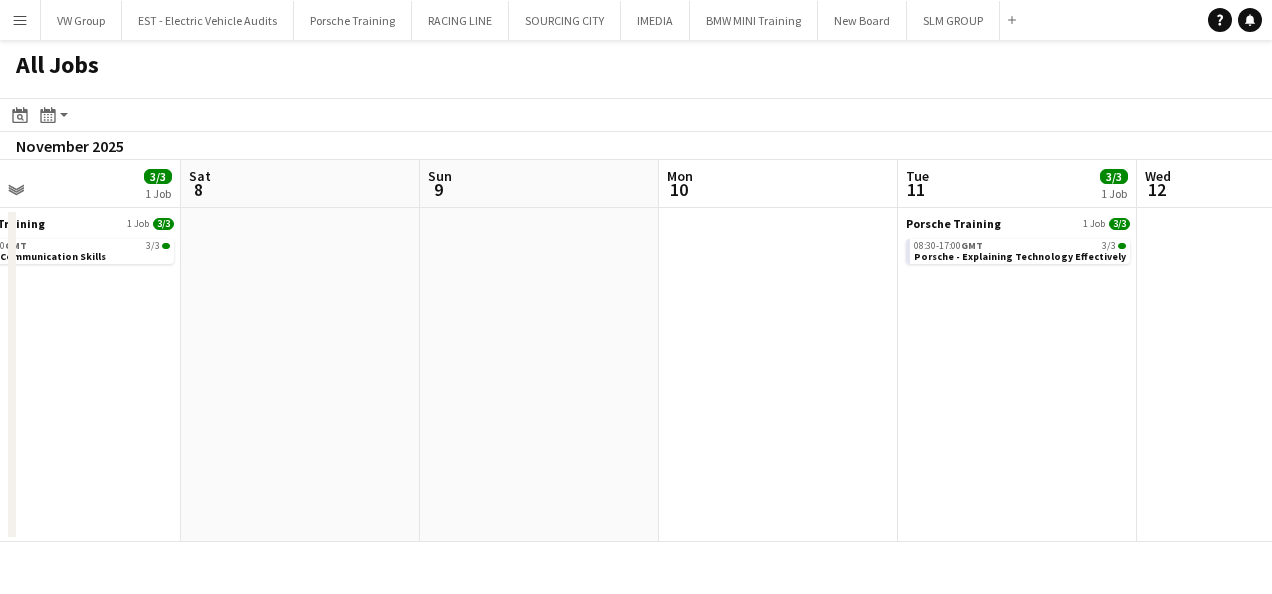 click on "Wed   5   Thu   6   Fri   7   3/3   1 Job   Sat   8   Sun   9   Mon   10   Tue   11   3/3   1 Job   Wed   12   Thu   13   3/3   1 Job   Fri   14   Sat   15   Porsche Training   1 Job   3/3   08:30-17:00    GMT   3/3    Porsche Communication Skills    Porsche Training   1 Job   3/3   08:30-17:00    GMT   3/3    Porsche - Explaining Technology Effectively   Porsche Training   1 Job   3/3   08:30-17:00    GMT   3/3   Porsche - Explaining Technology Effectively" at bounding box center (636, 351) 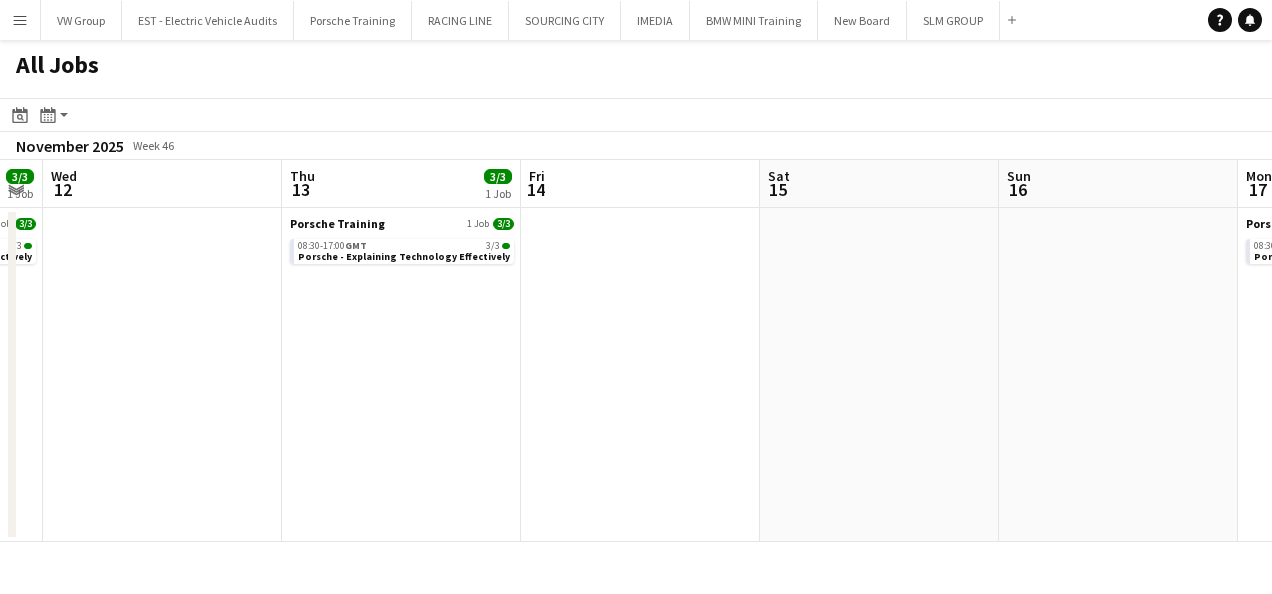 click on "All Jobs
Date picker
AUG 2025 AUG 2025 Monday M Tuesday T Wednesday W Thursday T Friday F Saturday S Sunday S  AUG   1   2   3   4   5   6   7   8   9   10   11   12   13   14   15   16   17   18   19   20   21   22   23   24   25   26   27   28   29   30   31
Comparison range
Comparison range
Today
Month view / Day view
Day view by Board Day view by Job Month view  November 2025   Week 46
Expand/collapse
Sun   9   Mon   10   Tue   11   3/3   1 Job   Wed   12   Thu   13   3/3   1 Job   Fri   14   Sat   15   Sun   16   Mon   17   2/2   1 Job   Tue   18   2/2   1 Job   Wed   19   Porsche Training   1 Job   3/3   08:30-17:00    GMT   3/3    Porsche - Explaining Technology Effectively   Porsche Training   1 Job   3/3   08:30-17:00    GMT   3/3   Porsche - Explaining Technology Effectively   Porsche Training   1 Job   2/2   08:30-17:00" 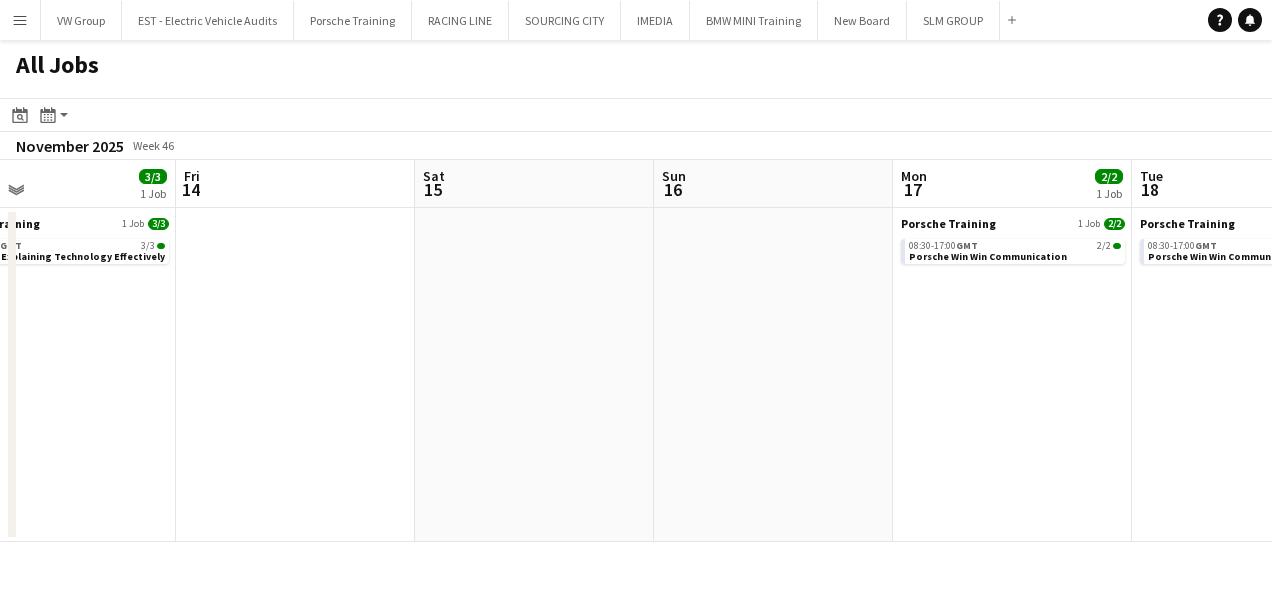click on "Tue   11   3/3   1 Job   Wed   12   Thu   13   3/3   1 Job   Fri   14   Sat   15   Sun   16   Mon   17   2/2   1 Job   Tue   18   2/2   1 Job   Wed   19   Thu   20   Fri   21   Porsche Training   1 Job   3/3   08:30-17:00    GMT   3/3    Porsche - Explaining Technology Effectively   Porsche Training   1 Job   3/3   08:30-17:00    GMT   3/3   Porsche - Explaining Technology Effectively   Porsche Training   1 Job   2/2   08:30-17:00    GMT   2/2    Porsche Win Win Communication   Porsche Training   1 Job   2/2   08:30-17:00    GMT   2/2    Porsche Win Win Communication" at bounding box center [636, 351] 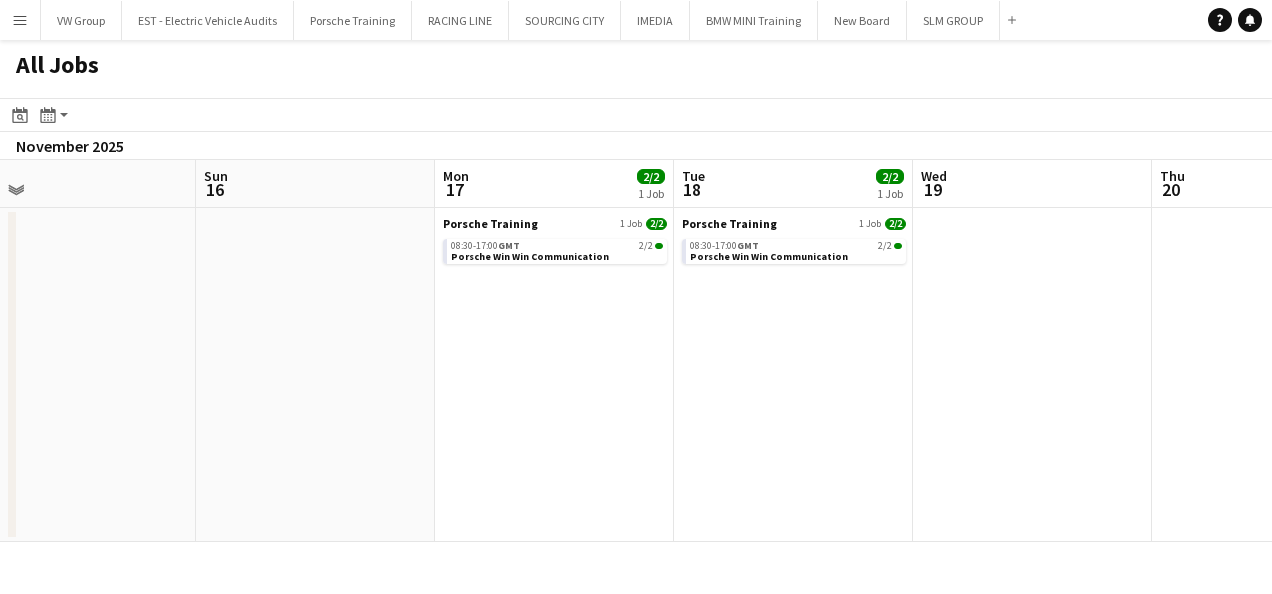 click on "All Jobs
Date picker
AUG 2025 AUG 2025 Monday M Tuesday T Wednesday W Thursday T Friday F Saturday S Sunday S  AUG   1   2   3   4   5   6   7   8   9   10   11   12   13   14   15   16   17   18   19   20   21   22   23   24   25   26   27   28   29   30   31
Comparison range
Comparison range
Today
Month view / Day view
Day view by Board Day view by Job Month view  November 2025   Week 46
Expand/collapse
Thu   13   3/3   1 Job   Fri   14   Sat   15   Sun   16   Mon   17   2/2   1 Job   Tue   18   2/2   1 Job   Wed   19   Thu   20   Fri   21   Sat   22   Sun   23   Porsche Training   1 Job   3/3   08:30-17:00    GMT   3/3   Porsche - Explaining Technology Effectively   Porsche Training   1 Job   2/2   08:30-17:00    GMT   2/2    Porsche Win Win Communication   Porsche Training   1 Job   2/2   08:30-17:00    GMT   2/2" 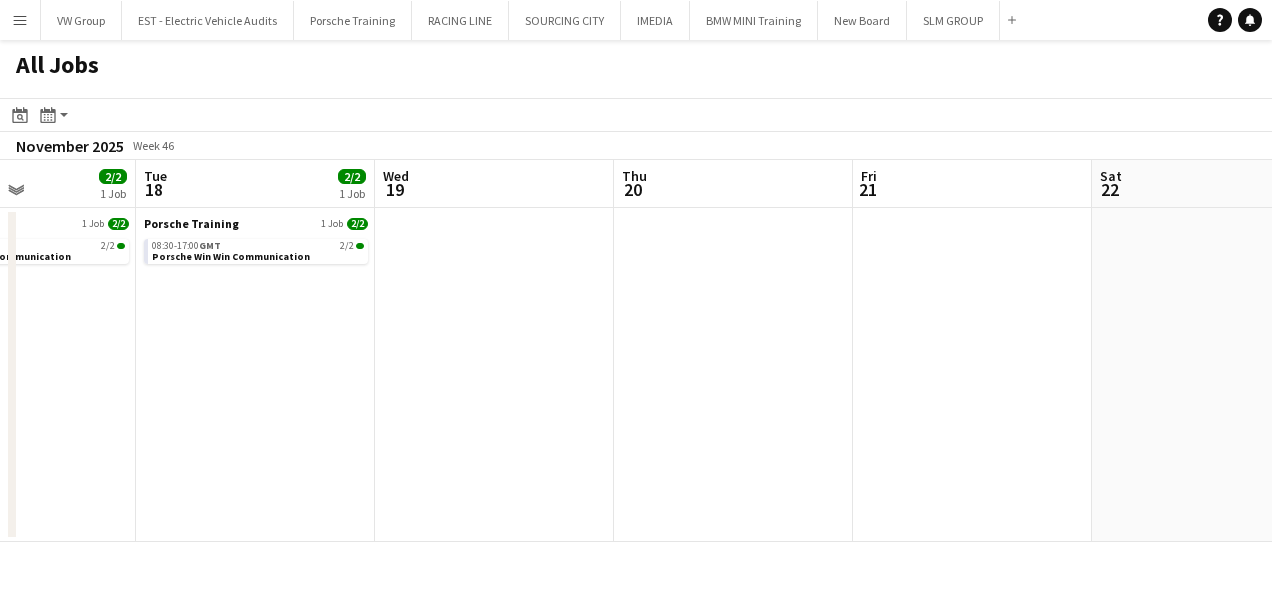 click on "Sat   15   Sun   16   Mon   17   2/2   1 Job   Tue   18   2/2   1 Job   Wed   19   Thu   20   Fri   21   Sat   22   Sun   23   Mon   24   Tue   25   Porsche Training   1 Job   2/2   08:30-17:00    GMT   2/2    Porsche Win Win Communication   Porsche Training   1 Job   2/2   08:30-17:00    GMT   2/2    Porsche Win Win Communication" at bounding box center [636, 351] 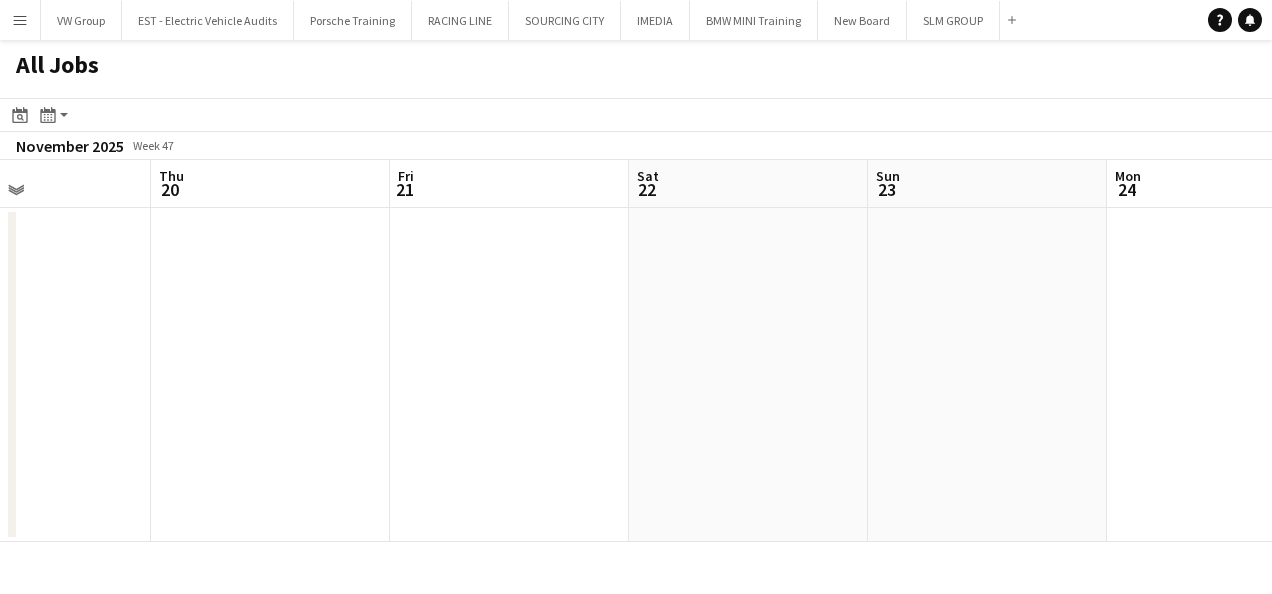 click on "Mon   17   2/2   1 Job   Tue   18   2/2   1 Job   Wed   19   Thu   20   Fri   21   Sat   22   Sun   23   Mon   24   Tue   25   Wed   26   Thu   27   4/4   1 Job   Porsche Training   1 Job   2/2   08:30-17:00    GMT   2/2    Porsche Win Win Communication   Porsche Training   1 Job   2/2   08:30-17:00    GMT   2/2    Porsche Win Win Communication   BMW MINI Training   1 Job   4/4   08:30-17:00    GMT   4/4   Manager Leadership Certification Module 2 Tutor Group" at bounding box center (636, 351) 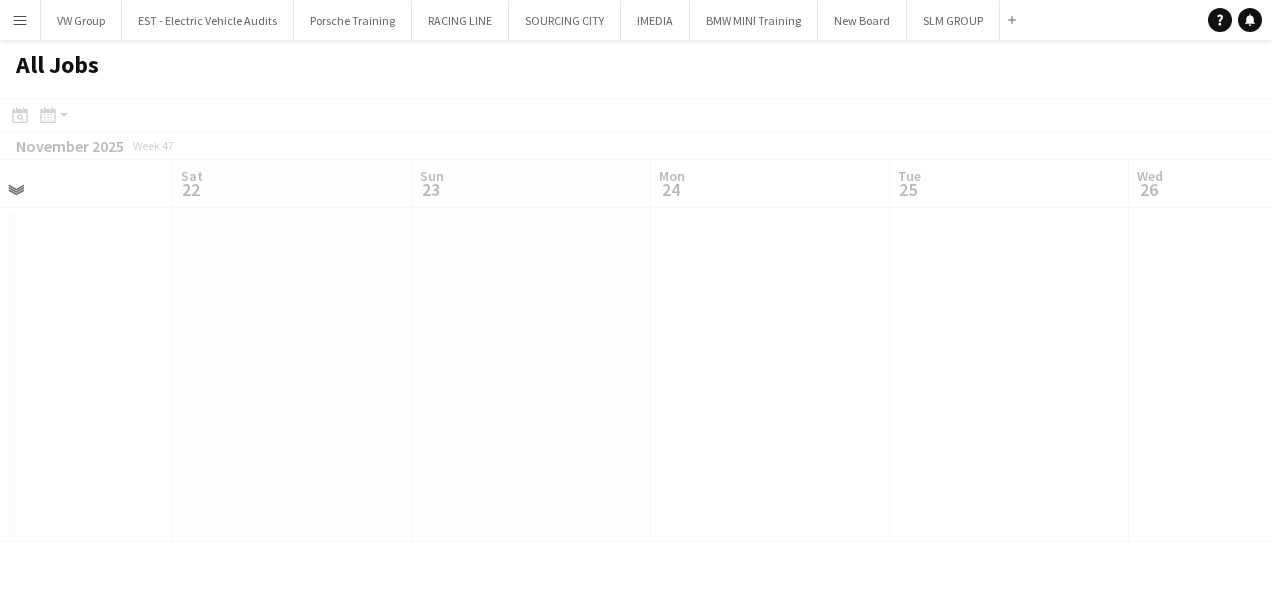 click on "Wed   19   Thu   20   Fri   21   Sat   22   Sun   23   Mon   24   Tue   25   Wed   26   Thu   27   4/4   1 Job   Fri   28   Sat   29   BMW MINI Training   1 Job   4/4   08:30-17:00    GMT   4/4   Manager Leadership Certification Module 2 Tutor Group" at bounding box center (636, 351) 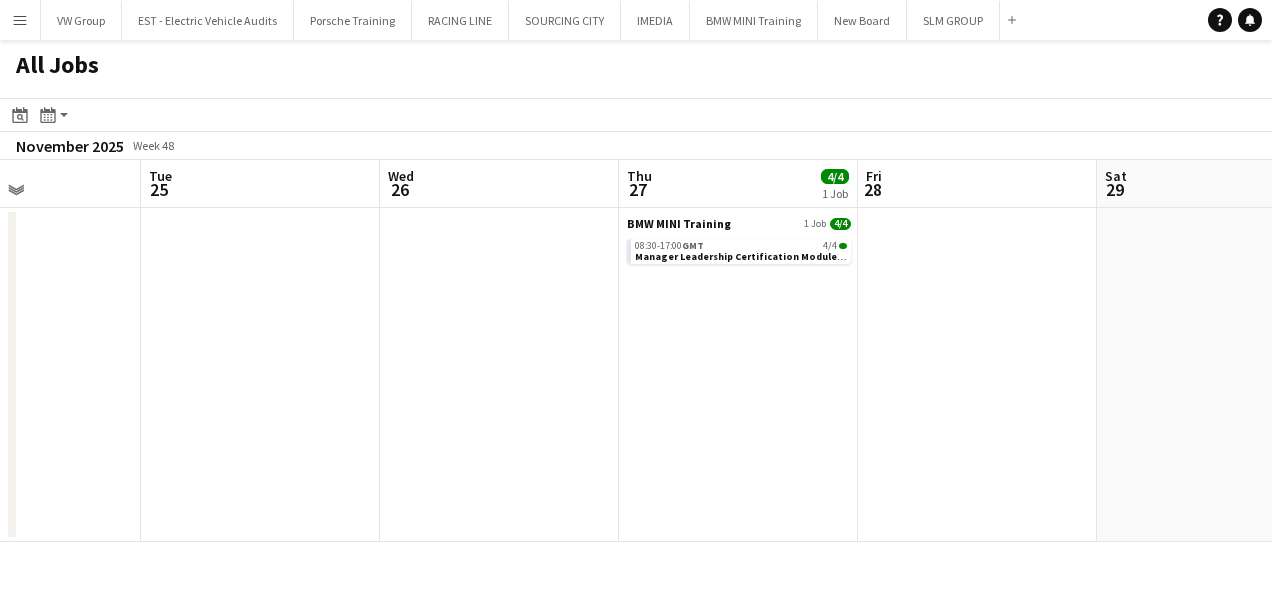 click on "Fri   21   Sat   22   Sun   23   Mon   24   Tue   25   Wed   26   Thu   27   4/4   1 Job   Fri   28   Sat   29   Sun   30   Mon   1   2/2   1 Job   BMW MINI Training   1 Job   4/4   08:30-17:00    GMT   4/4   Manager Leadership Certification Module 2 Tutor Group    Porsche Training   1 Job   2/2   08:30-17:00    GMT   2/2    Porsche Win Win Communication" at bounding box center (636, 351) 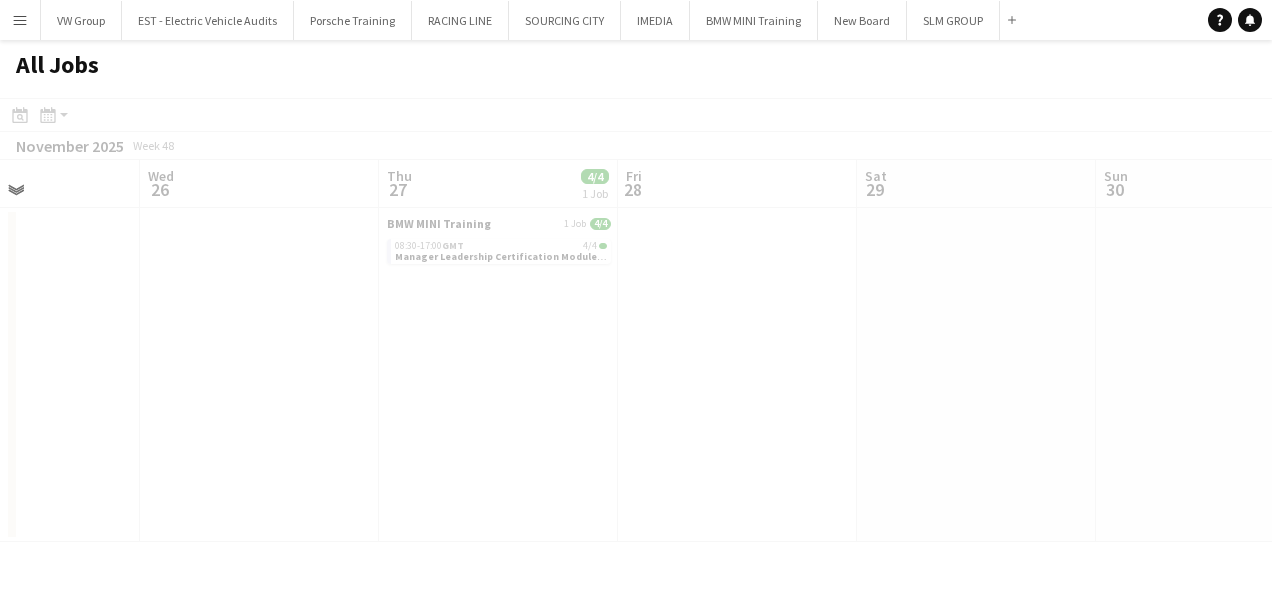 click on "All Jobs
Date picker
AUG 2025 AUG 2025 Monday M Tuesday T Wednesday W Thursday T Friday F Saturday S Sunday S  AUG   1   2   3   4   5   6   7   8   9   10   11   12   13   14   15   16   17   18   19   20   21   22   23   24   25   26   27   28   29   30   31
Comparison range
Comparison range
Today
Month view / Day view
Day view by Board Day view by Job Month view  November 2025   Week 48
Expand/collapse
Sun   23   Mon   24   Tue   25   Wed   26   Thu   27   4/4   1 Job   Fri   28   Sat   29   Sun   30   Mon   1   2/2   1 Job   Tue   2   2/2   1 Job   Wed   3   BMW MINI Training   1 Job   4/4   08:30-17:00    GMT   4/4   Manager Leadership Certification Module 2 Tutor Group    Porsche Training   1 Job   2/2   08:30-17:00    GMT   2/2    Porsche Win Win Communication   Porsche Training   1 Job   2/2   08:30-17:00    GMT   2/2" 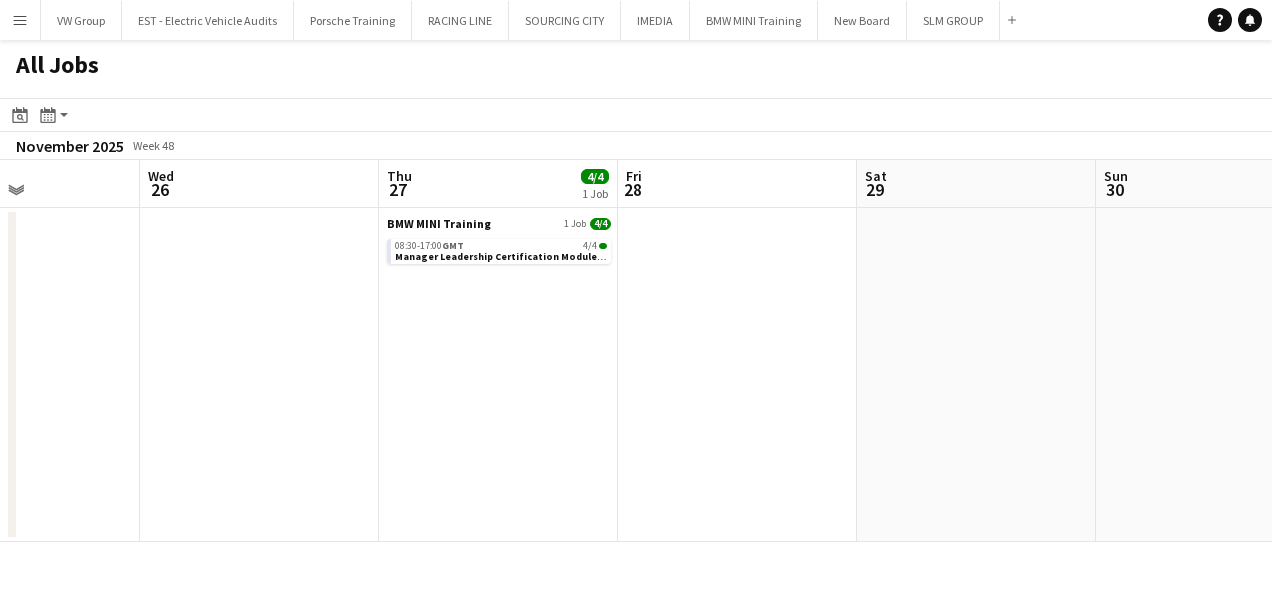 click on "Sun   23   Mon   24   Tue   25   Wed   26   Thu   27   4/4   1 Job   Fri   28   Sat   29   Sun   30   Mon   1   2/2   1 Job   Tue   2   2/2   1 Job   Wed   3   BMW MINI Training   1 Job   4/4   08:30-17:00    GMT   4/4   Manager Leadership Certification Module 2 Tutor Group    Porsche Training   1 Job   2/2   08:30-17:00    GMT   2/2    Porsche Win Win Communication   Porsche Training   1 Job   2/2   08:30-17:00    GMT   2/2    Porsche Win Win Communication" at bounding box center (636, 351) 